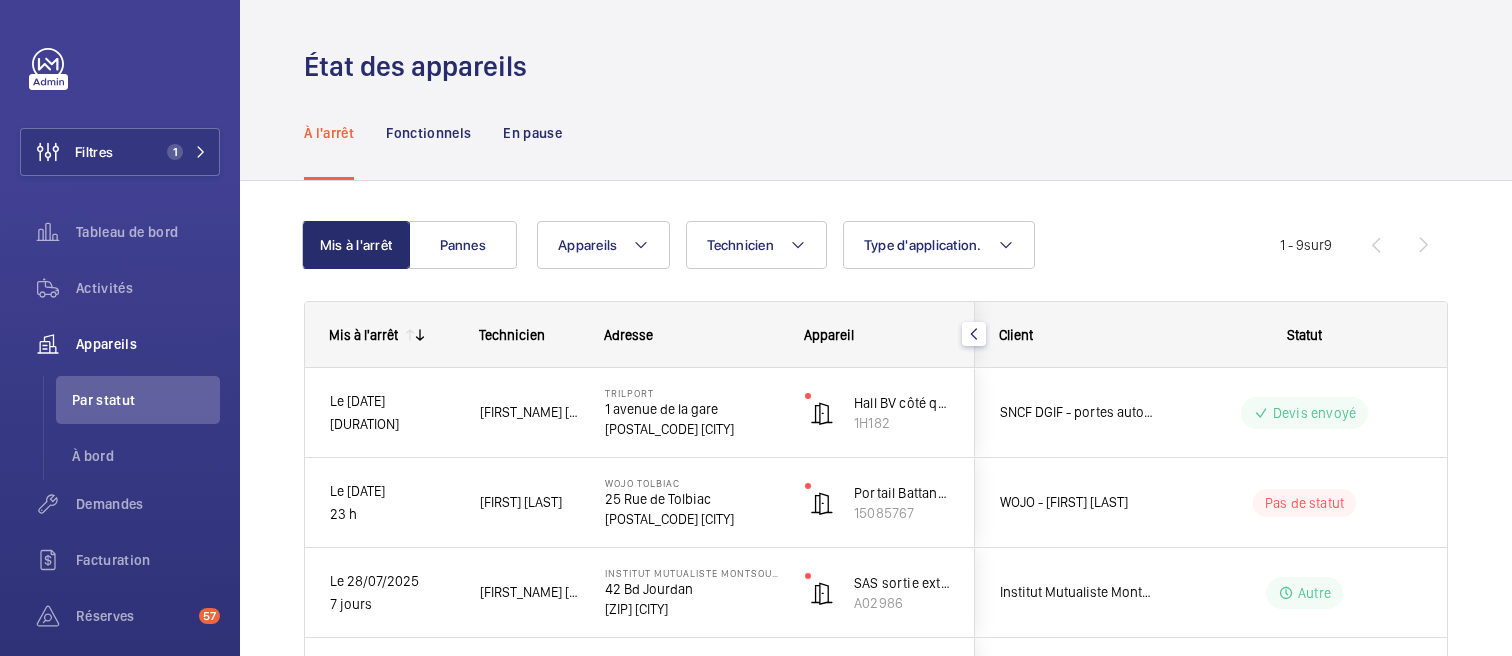 scroll, scrollTop: 0, scrollLeft: 0, axis: both 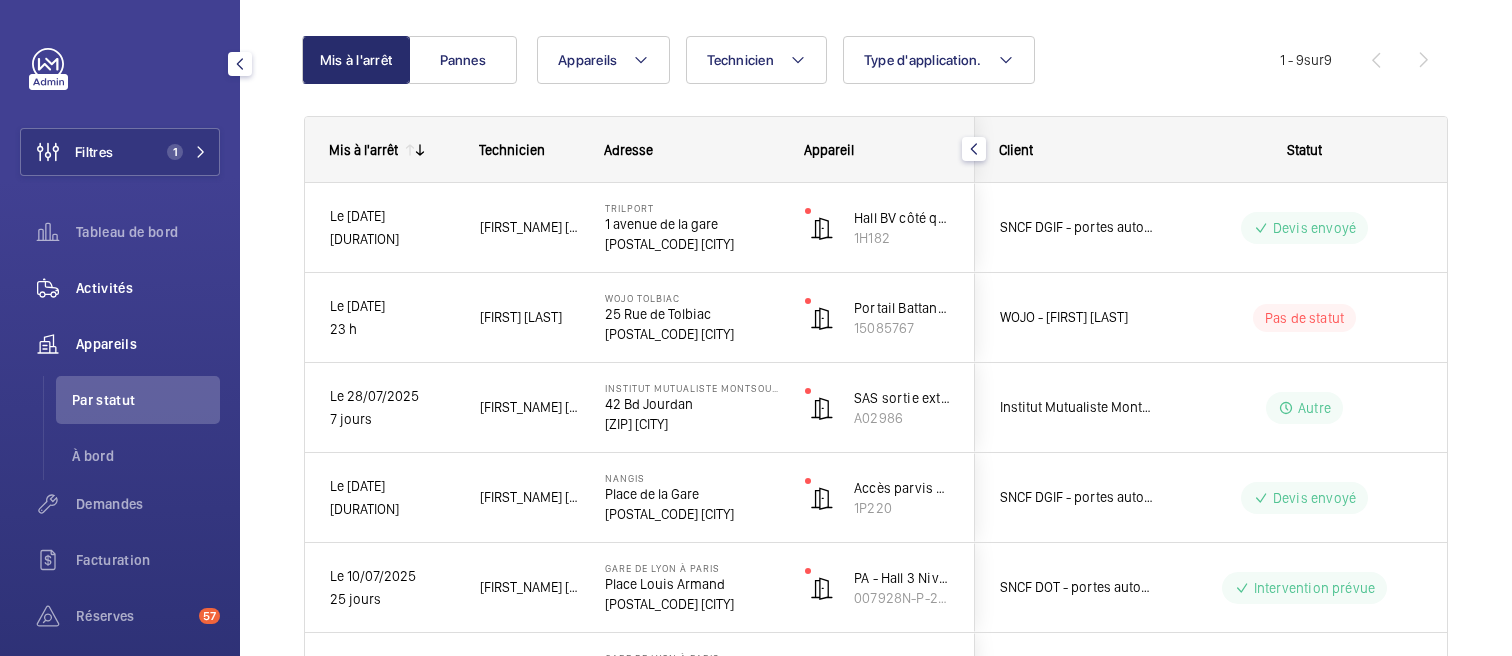 click on "Activités" 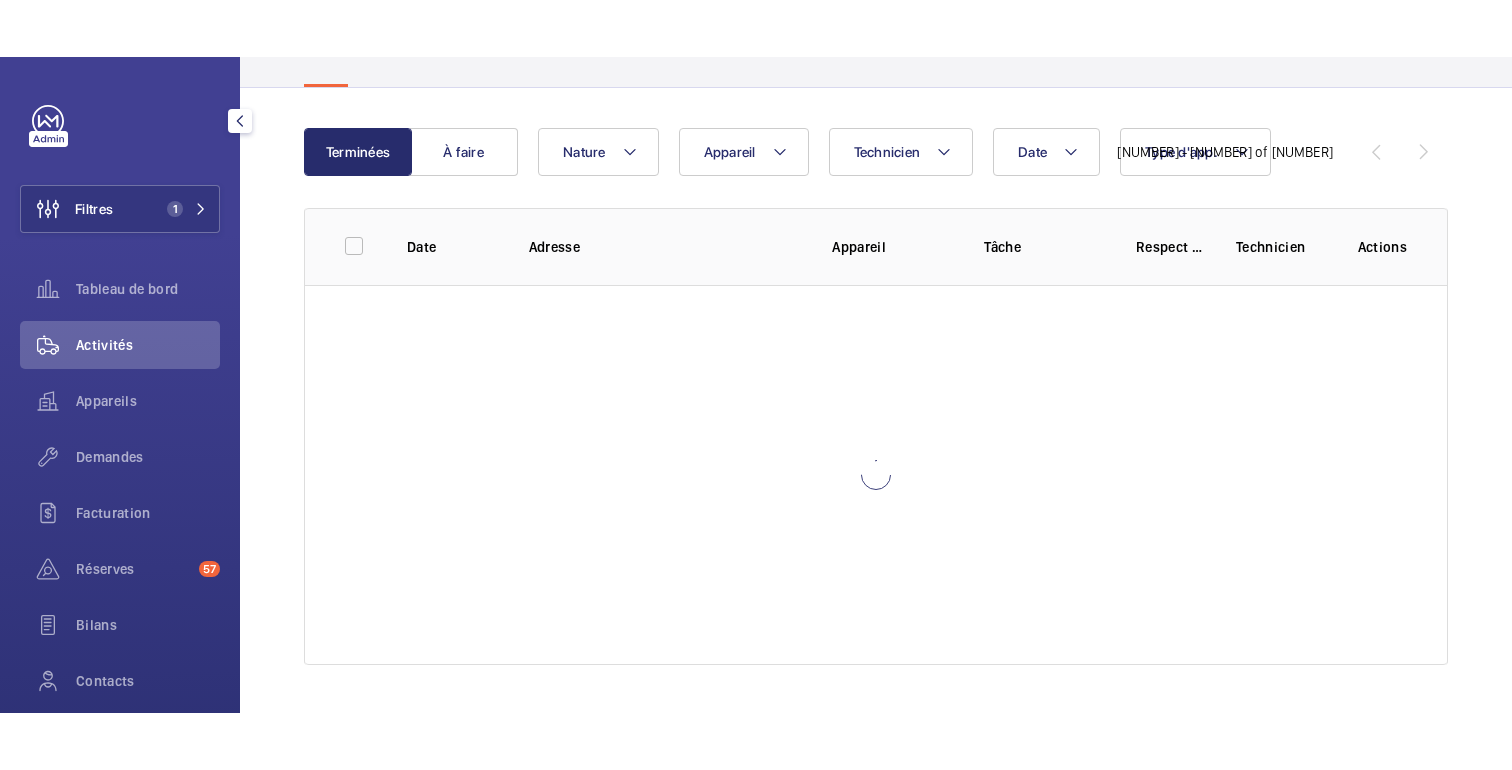 scroll, scrollTop: 0, scrollLeft: 0, axis: both 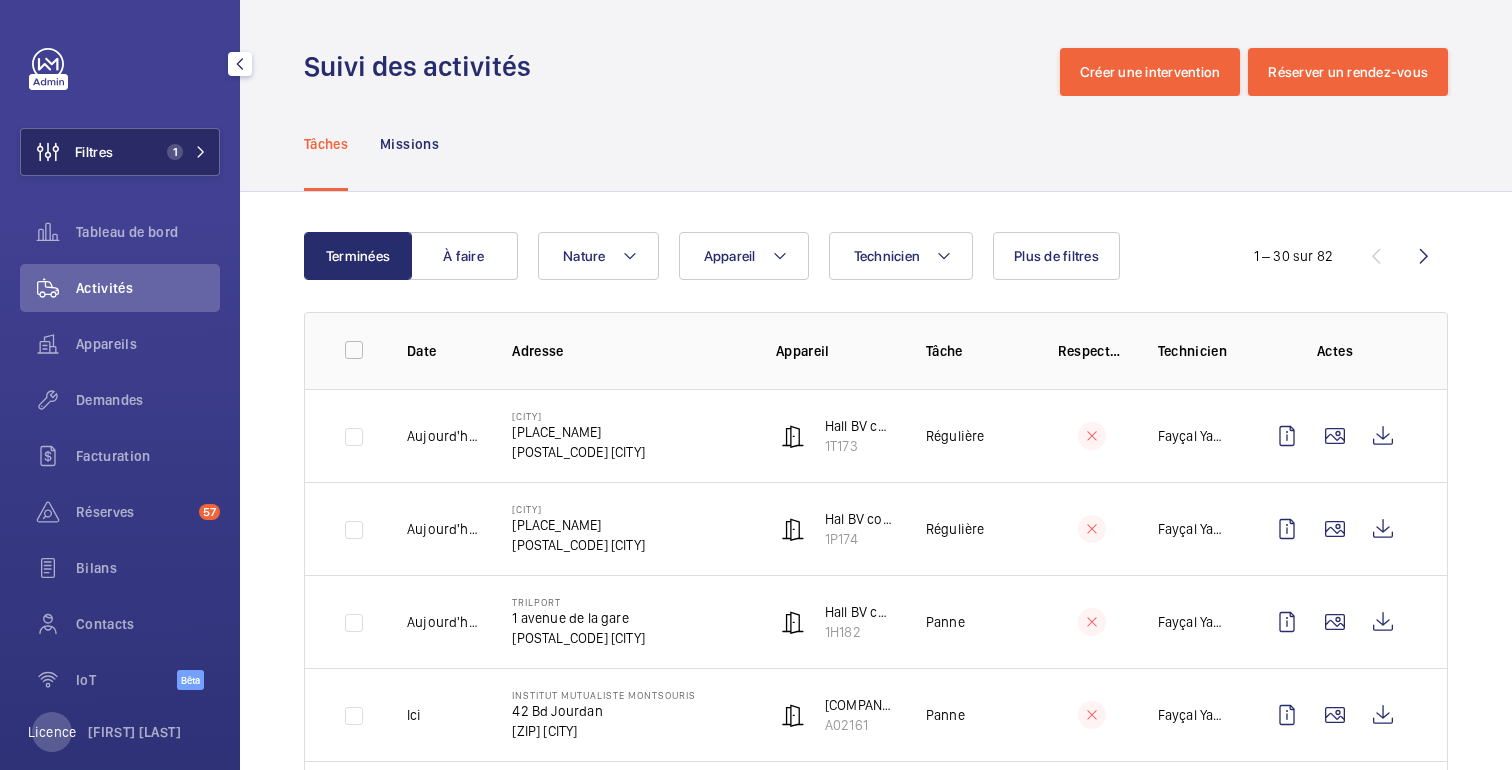 click on "Filtres 1" 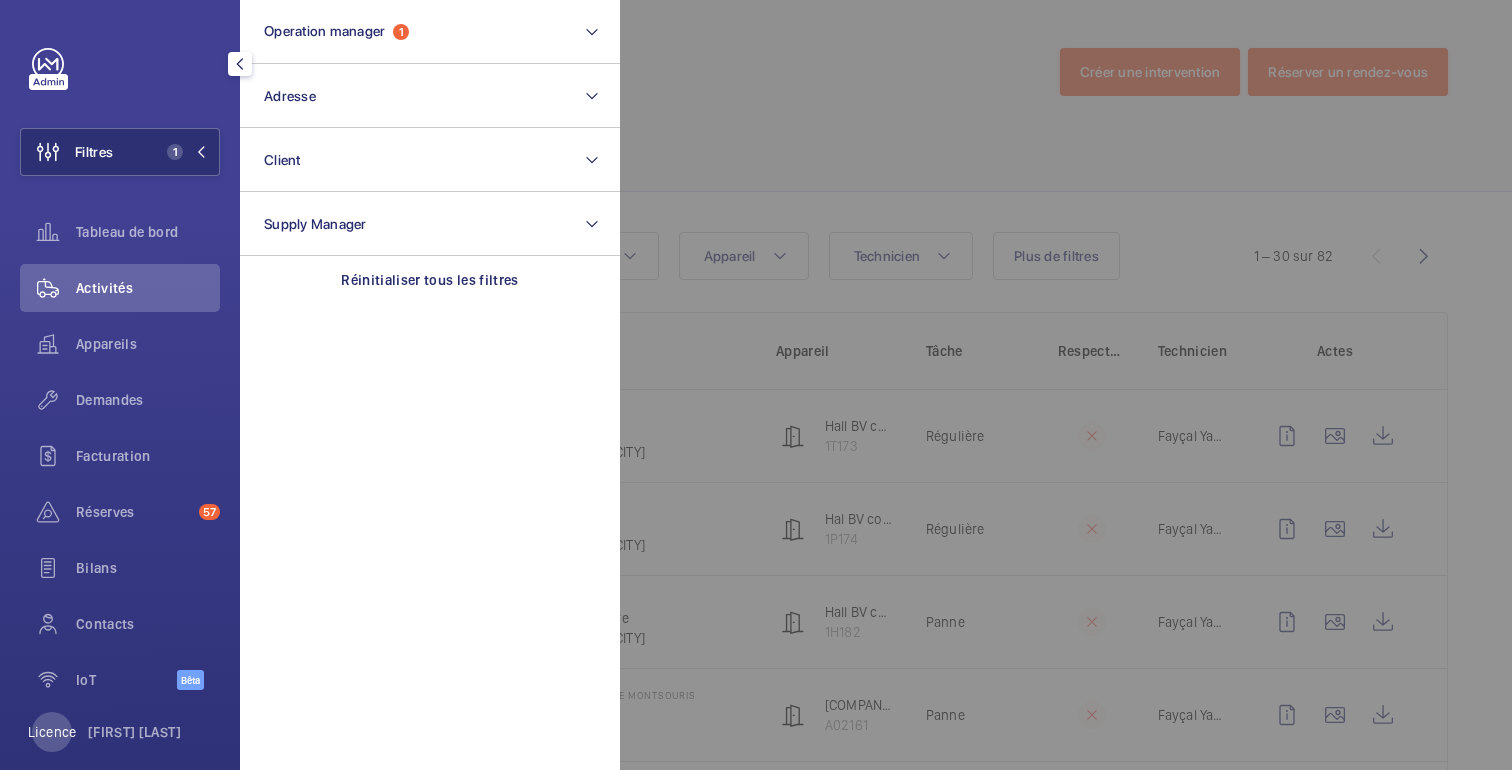 click 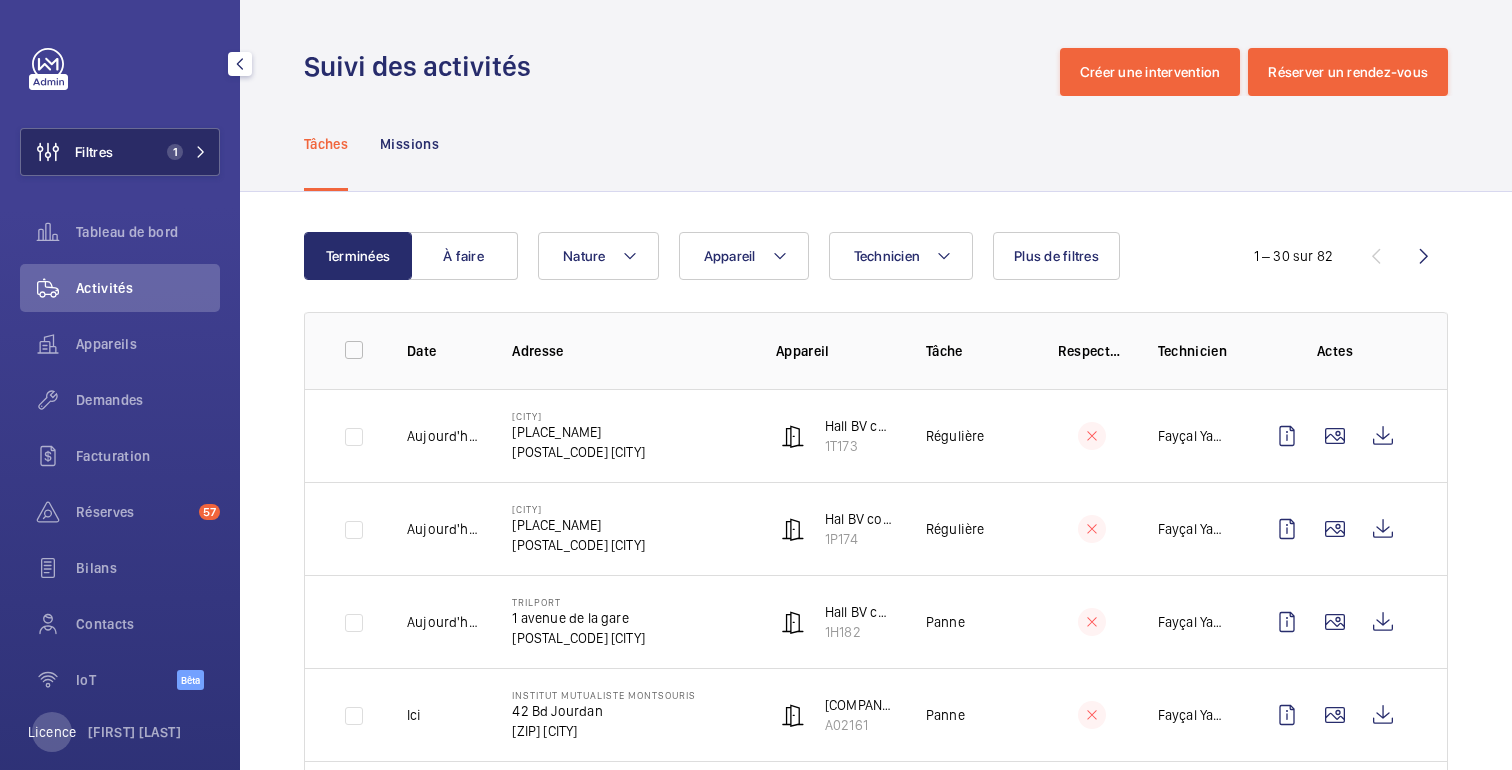 click on "Filtres 1" 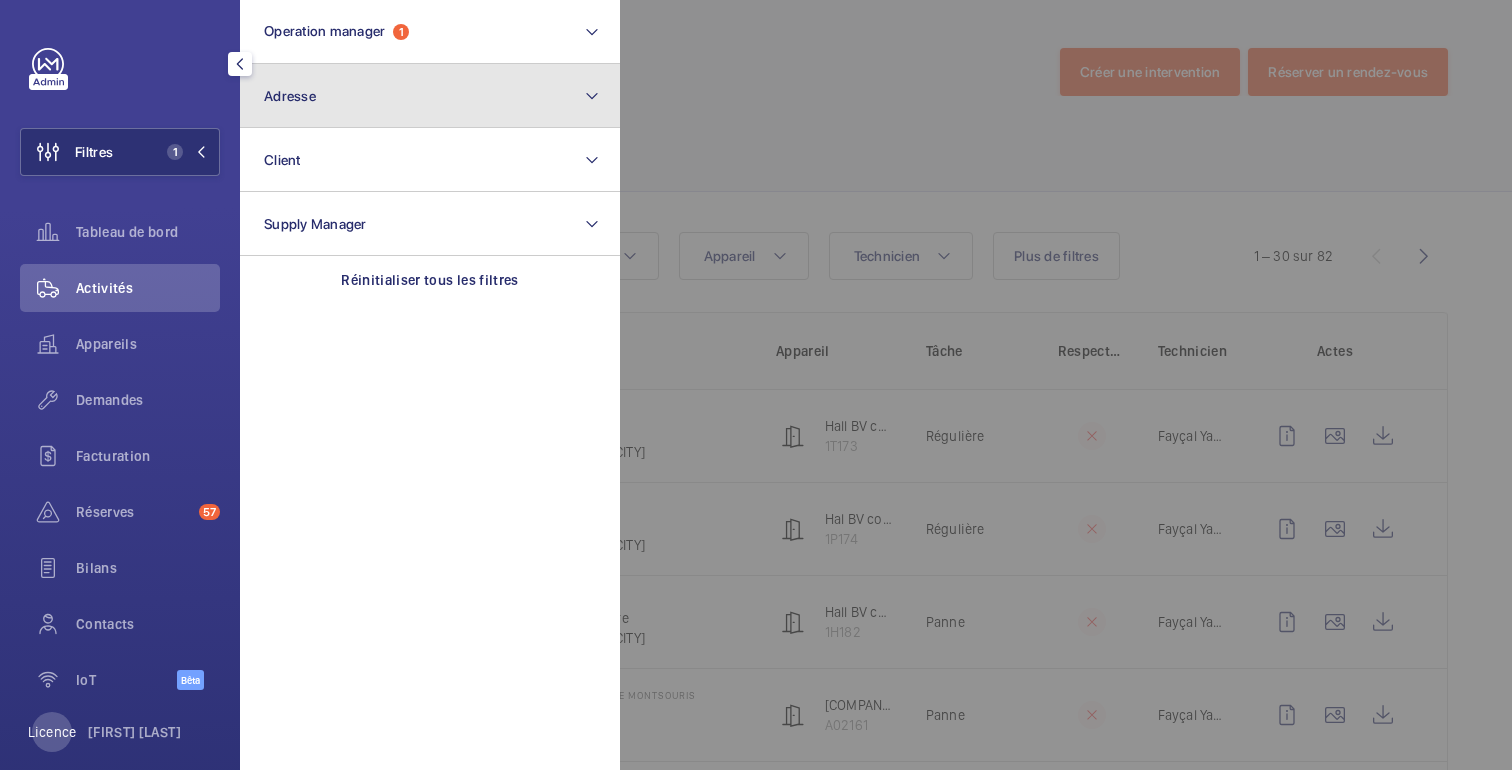 click on "Adresse" 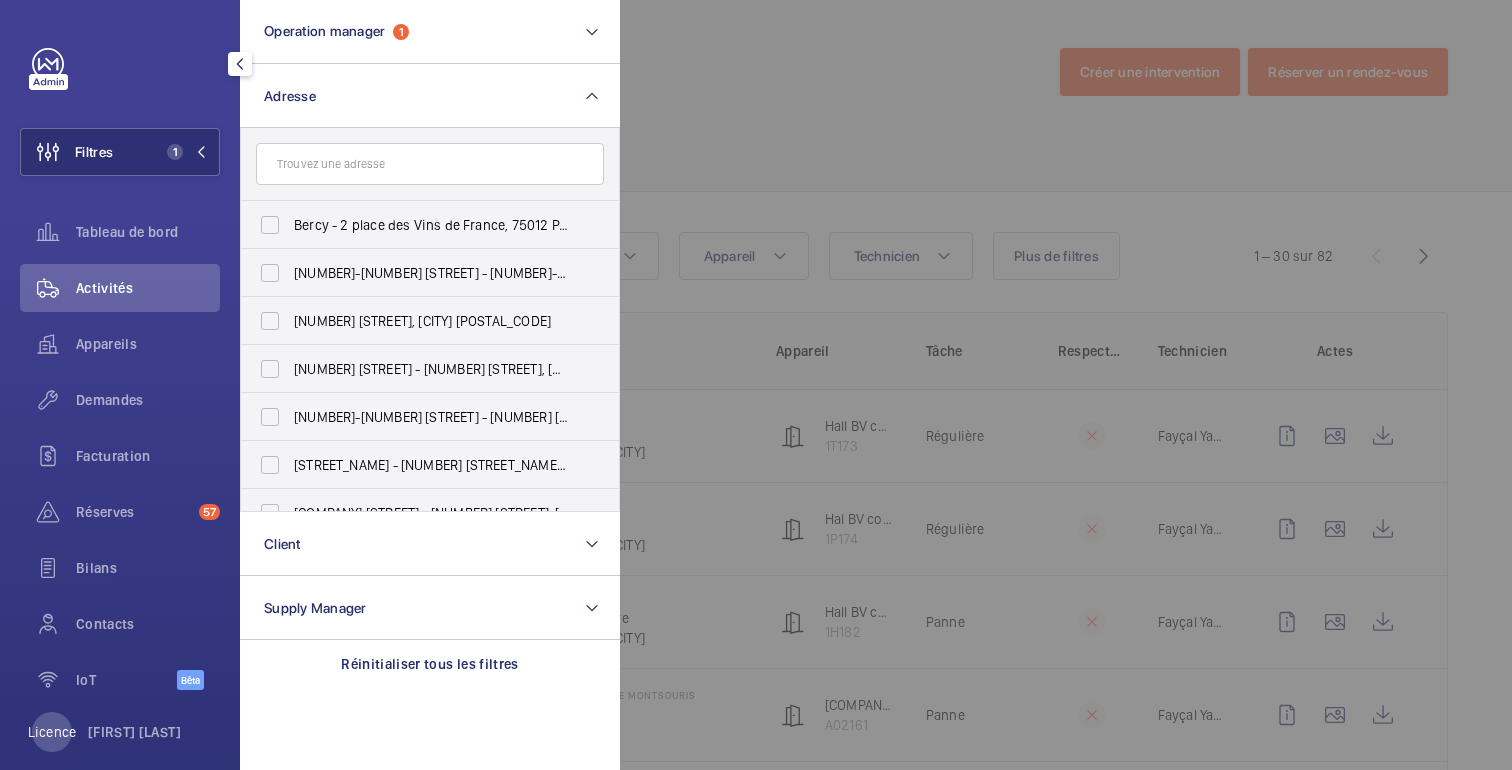 click 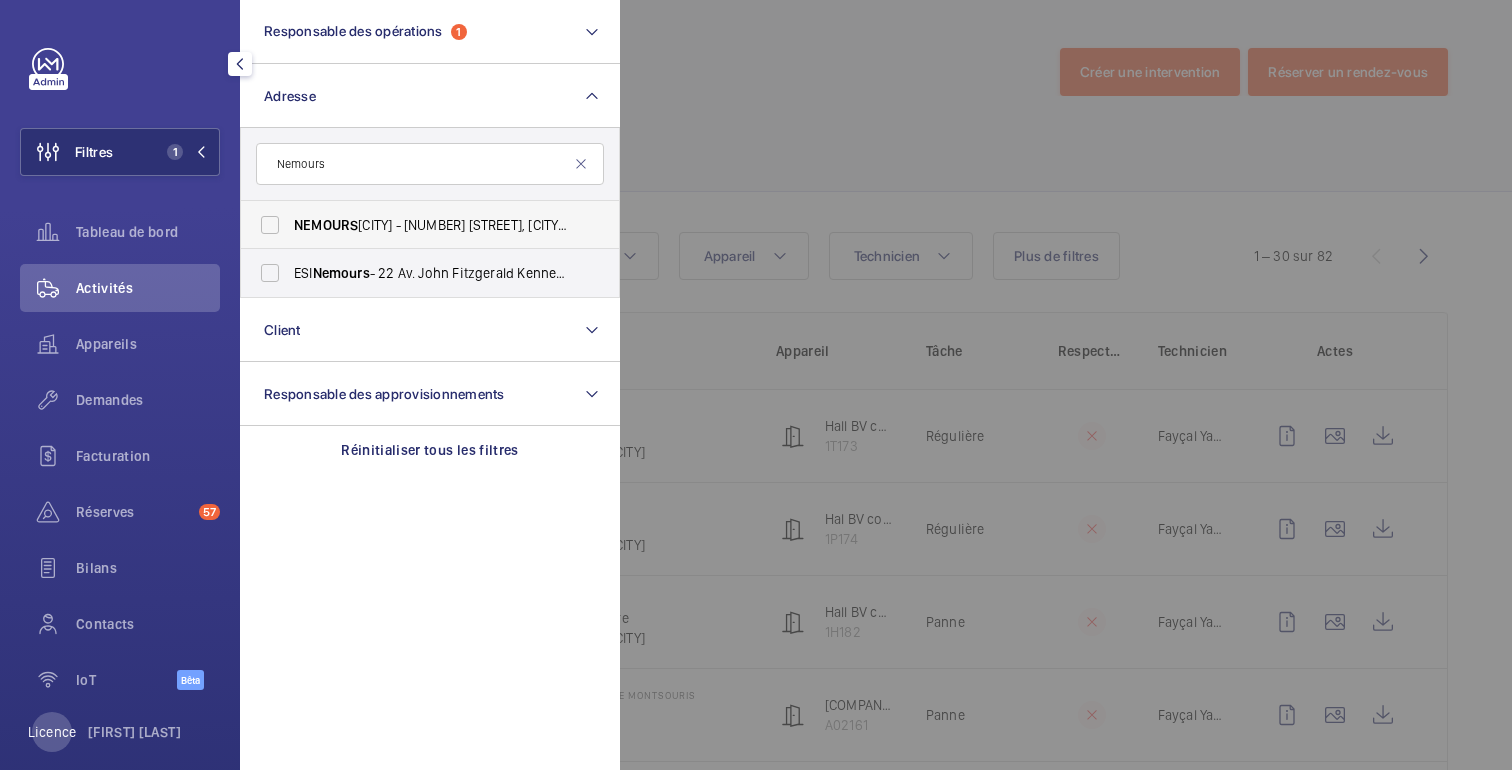 type on "Nemours" 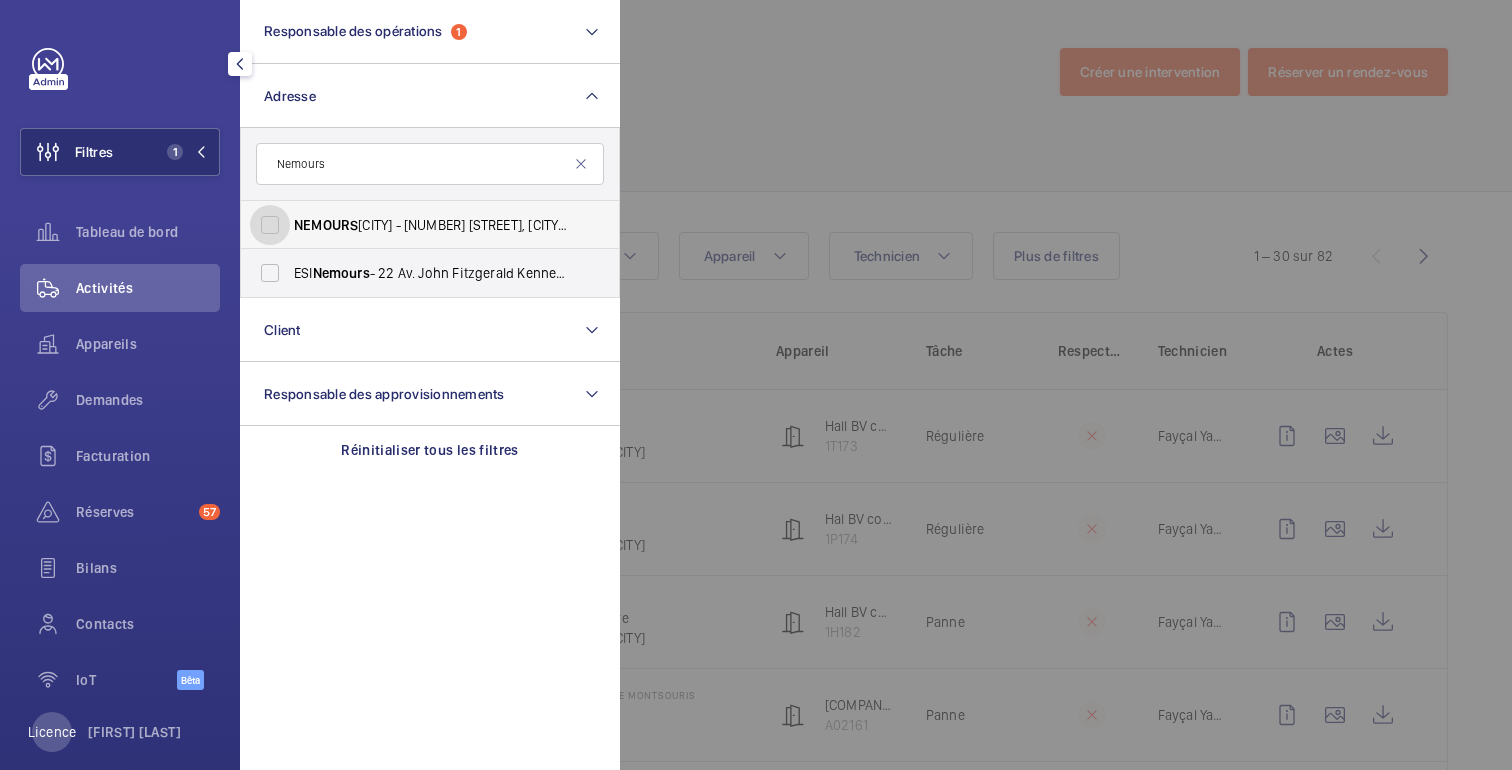 click on "NEMOURS  ST PIERRE - 1 avenue Carnot, SAINT PIERRE LES  NEMOURS  77140" at bounding box center [270, 225] 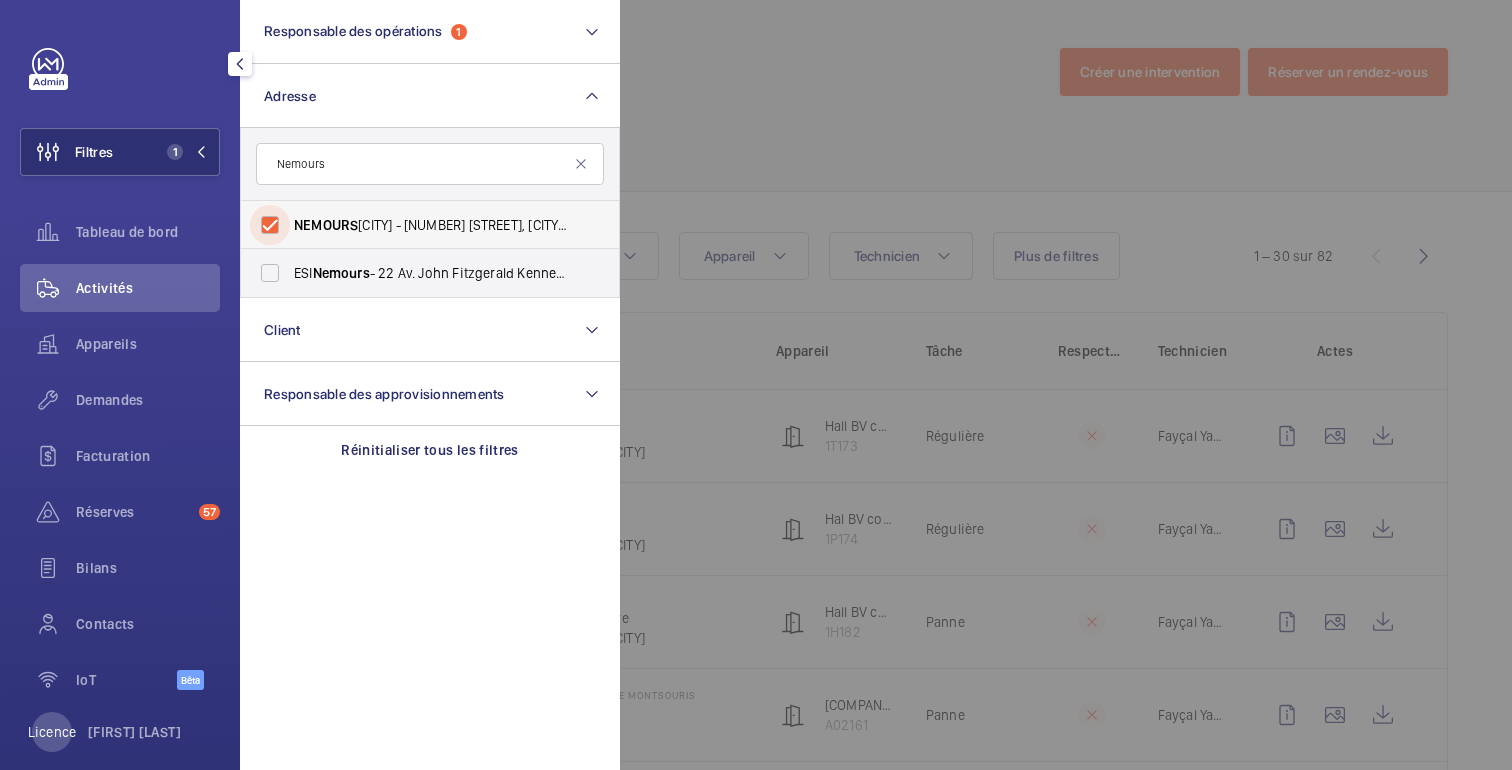 checkbox on "true" 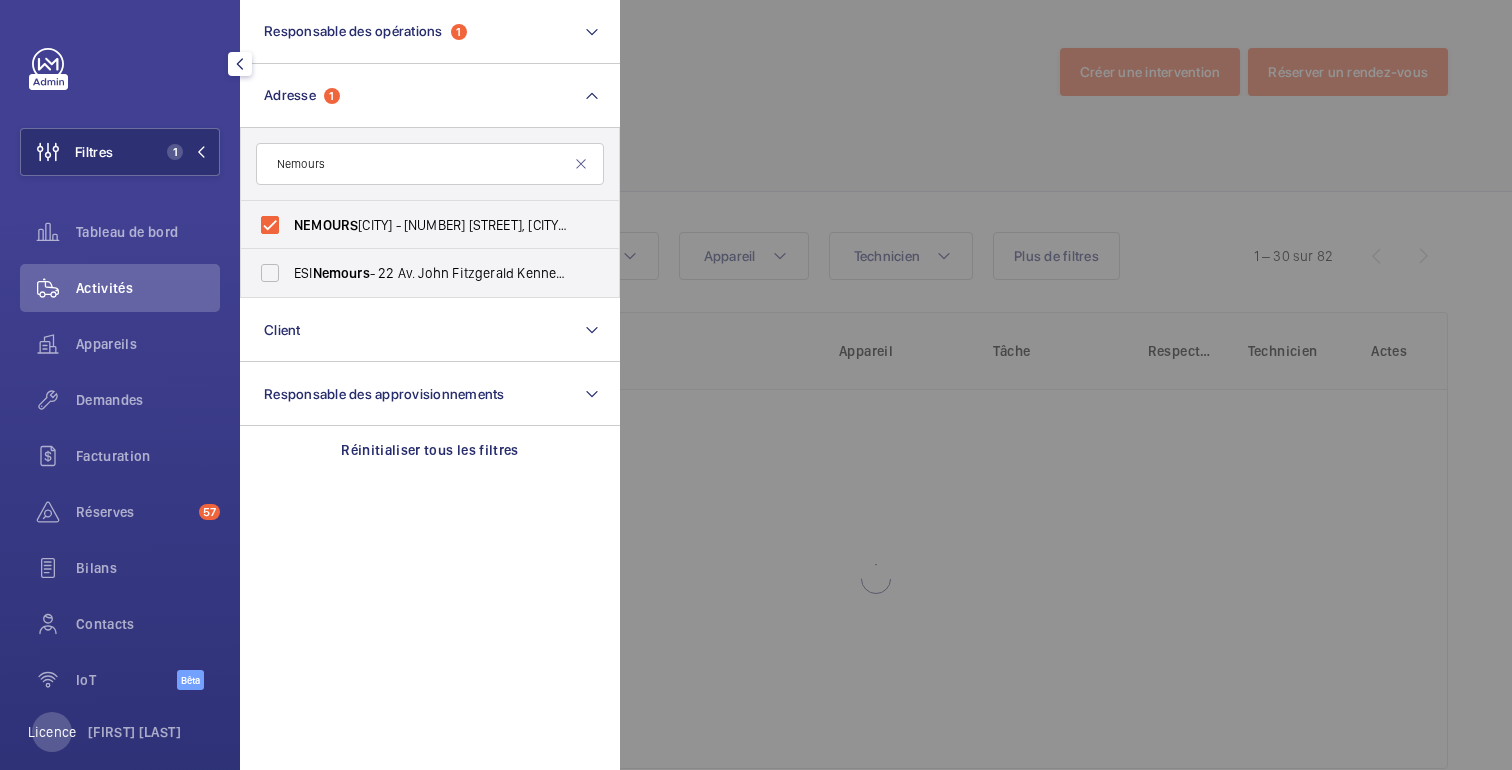 click 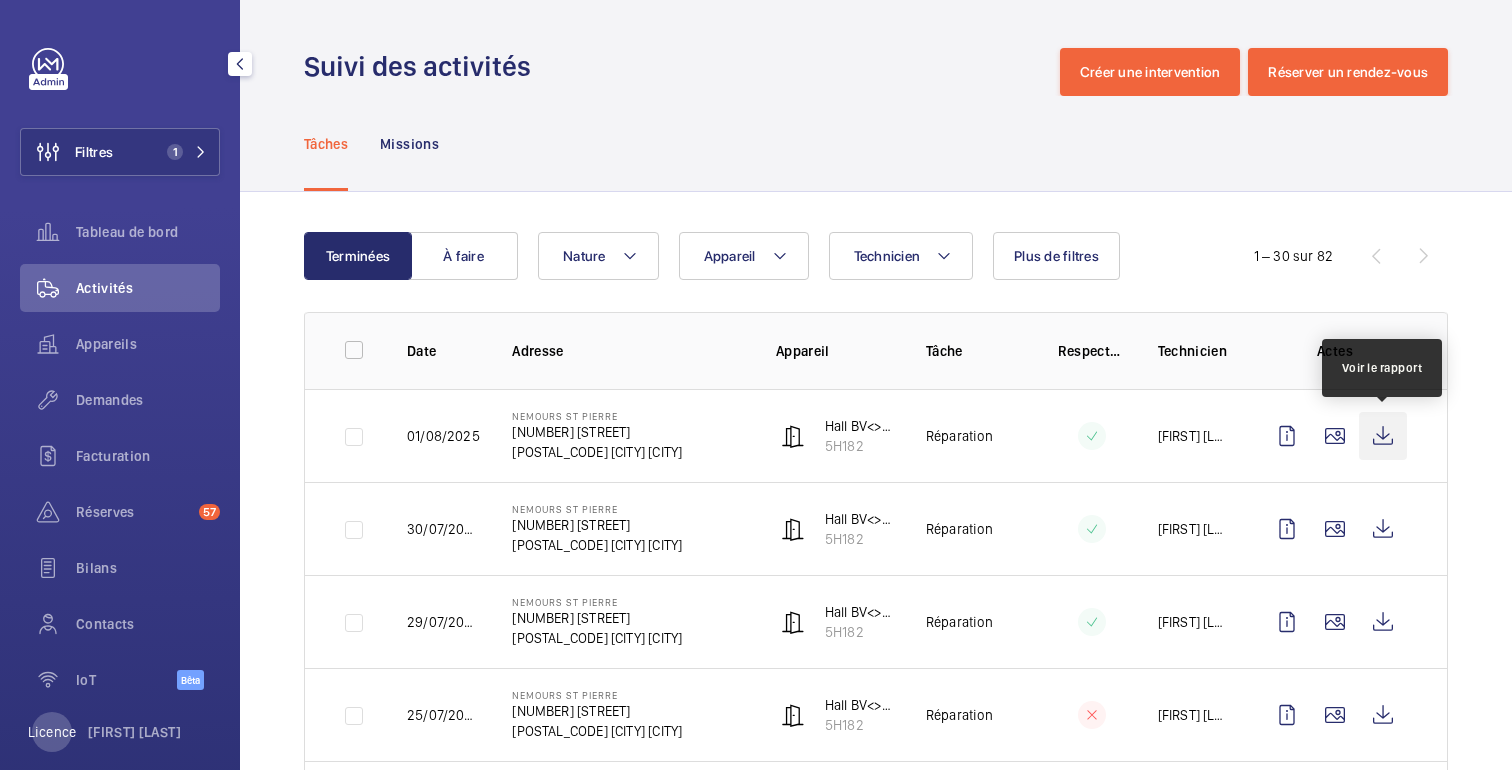 click 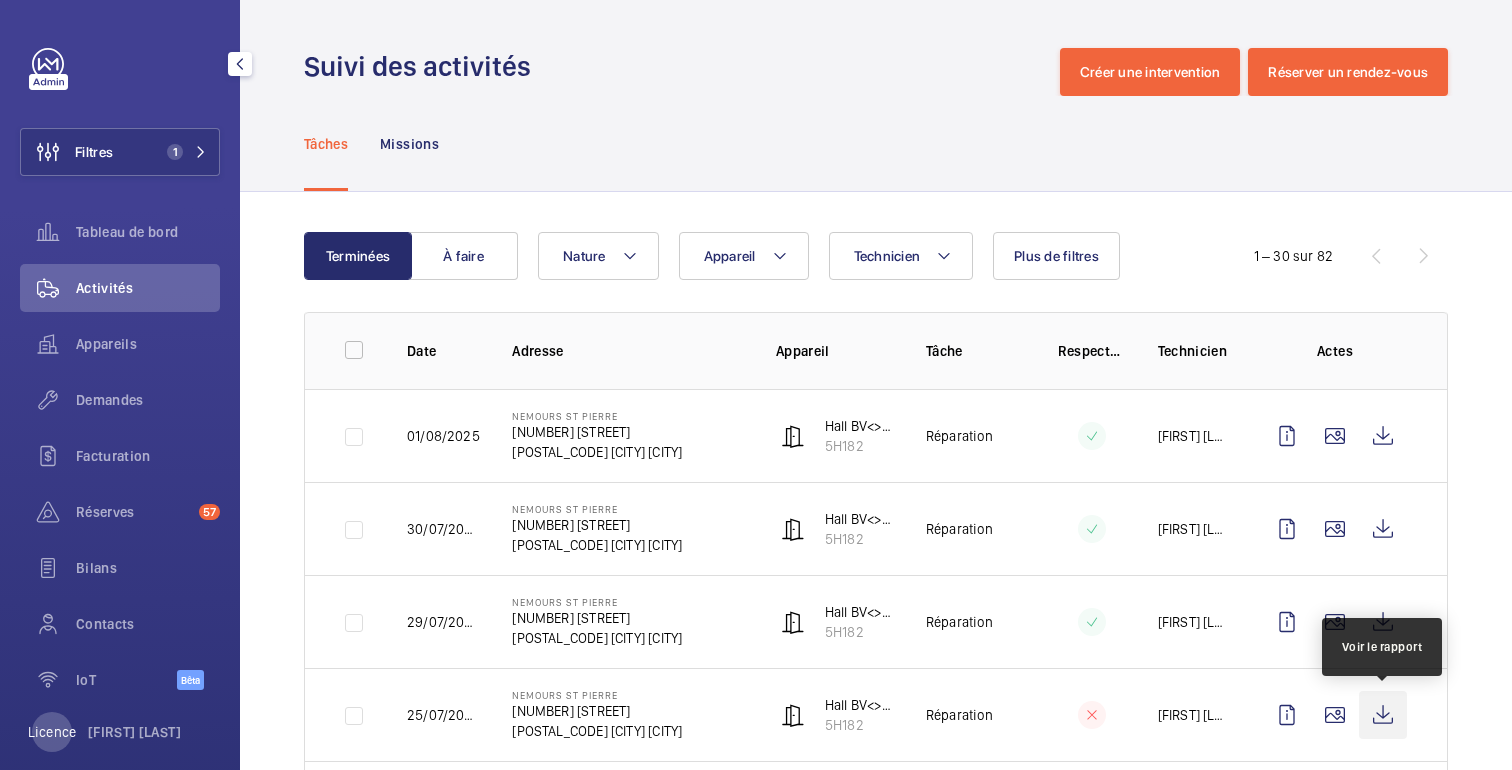 click 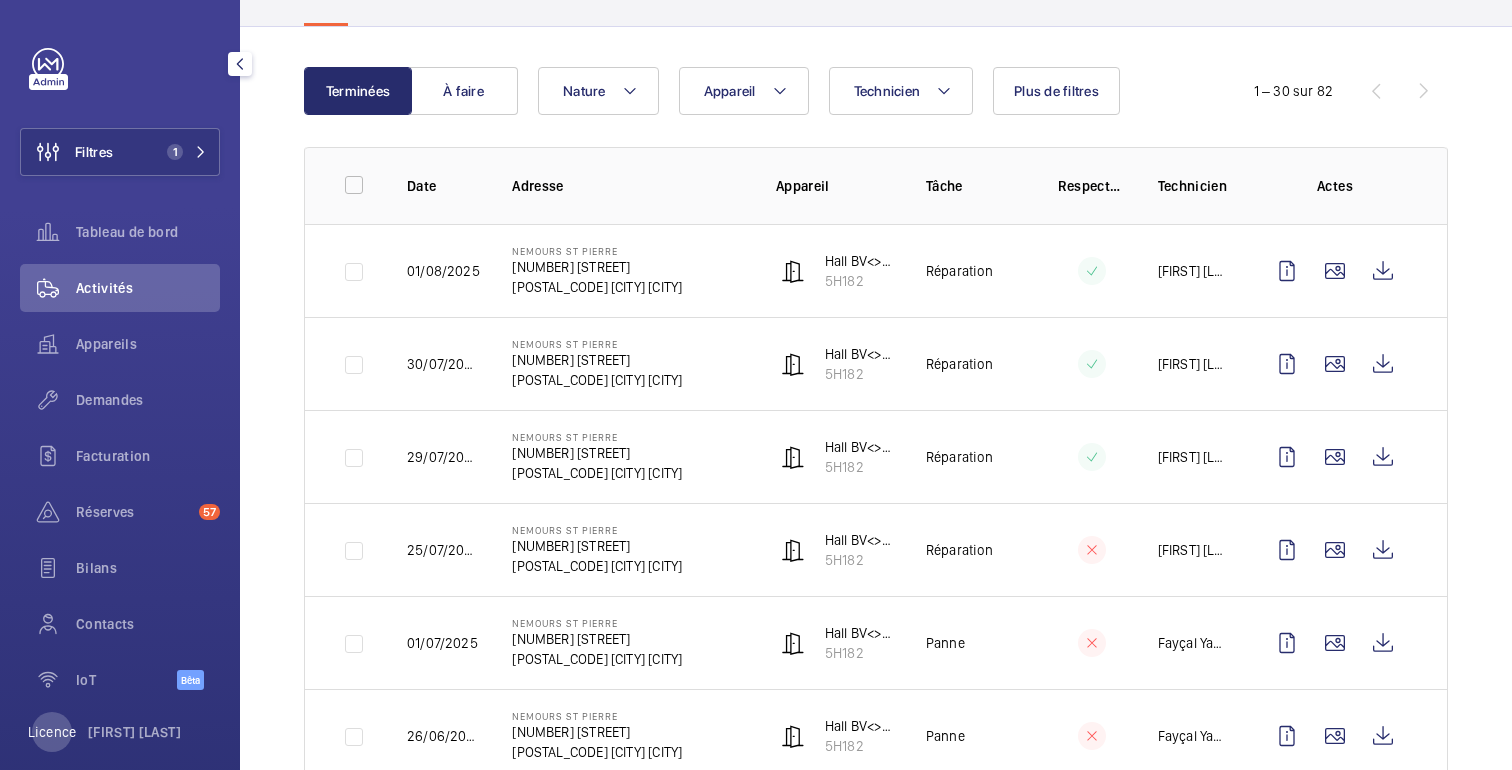 scroll, scrollTop: 163, scrollLeft: 0, axis: vertical 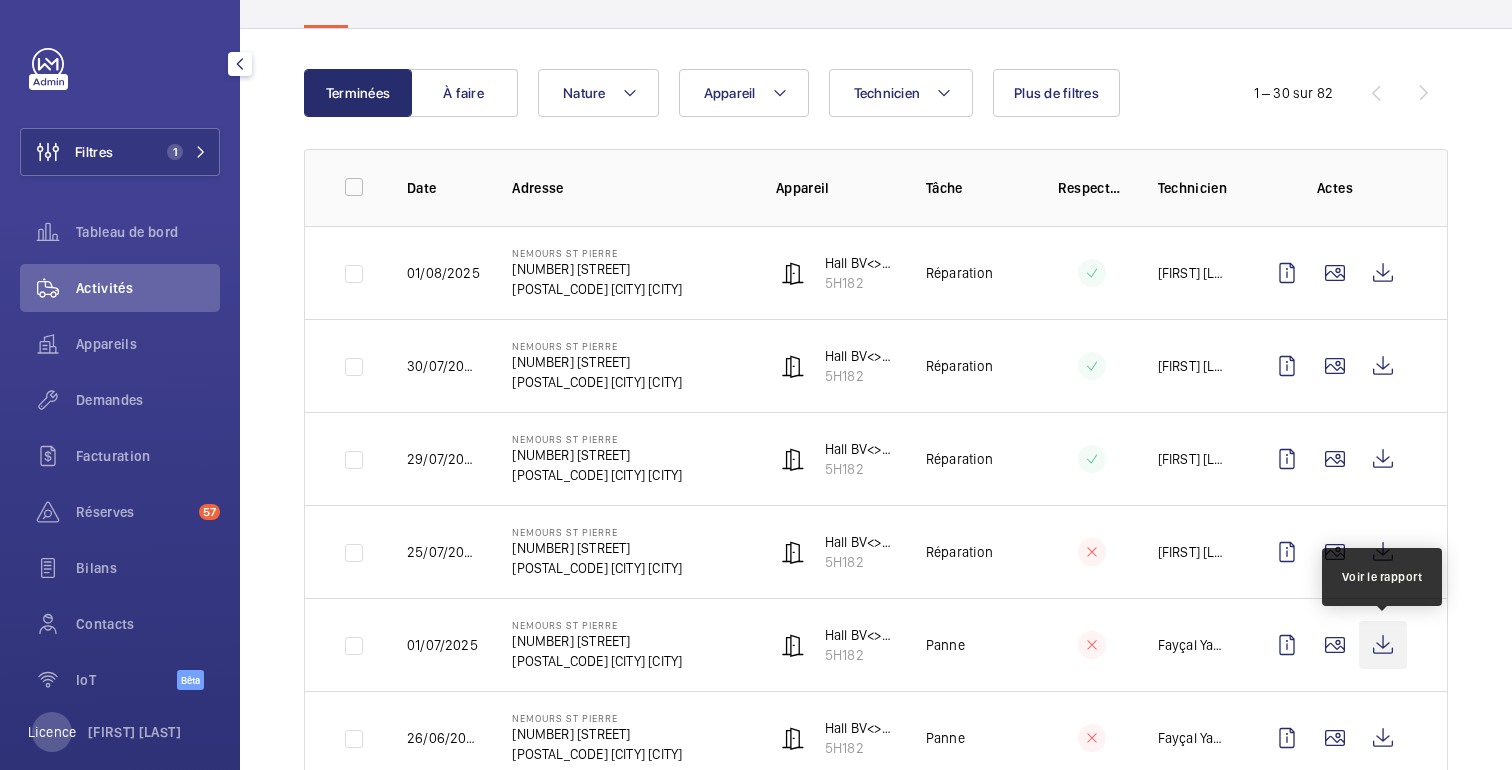 click 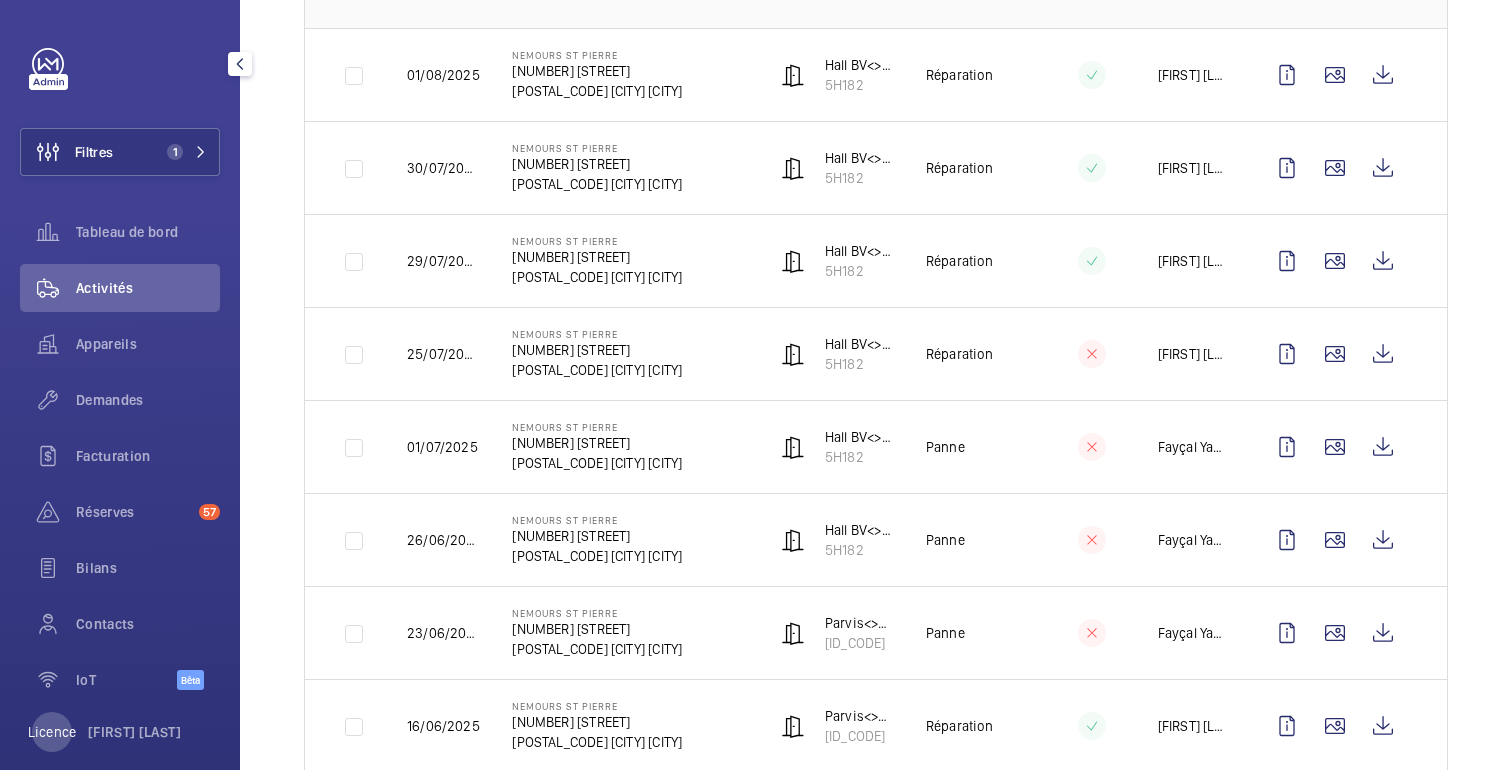 scroll, scrollTop: 388, scrollLeft: 0, axis: vertical 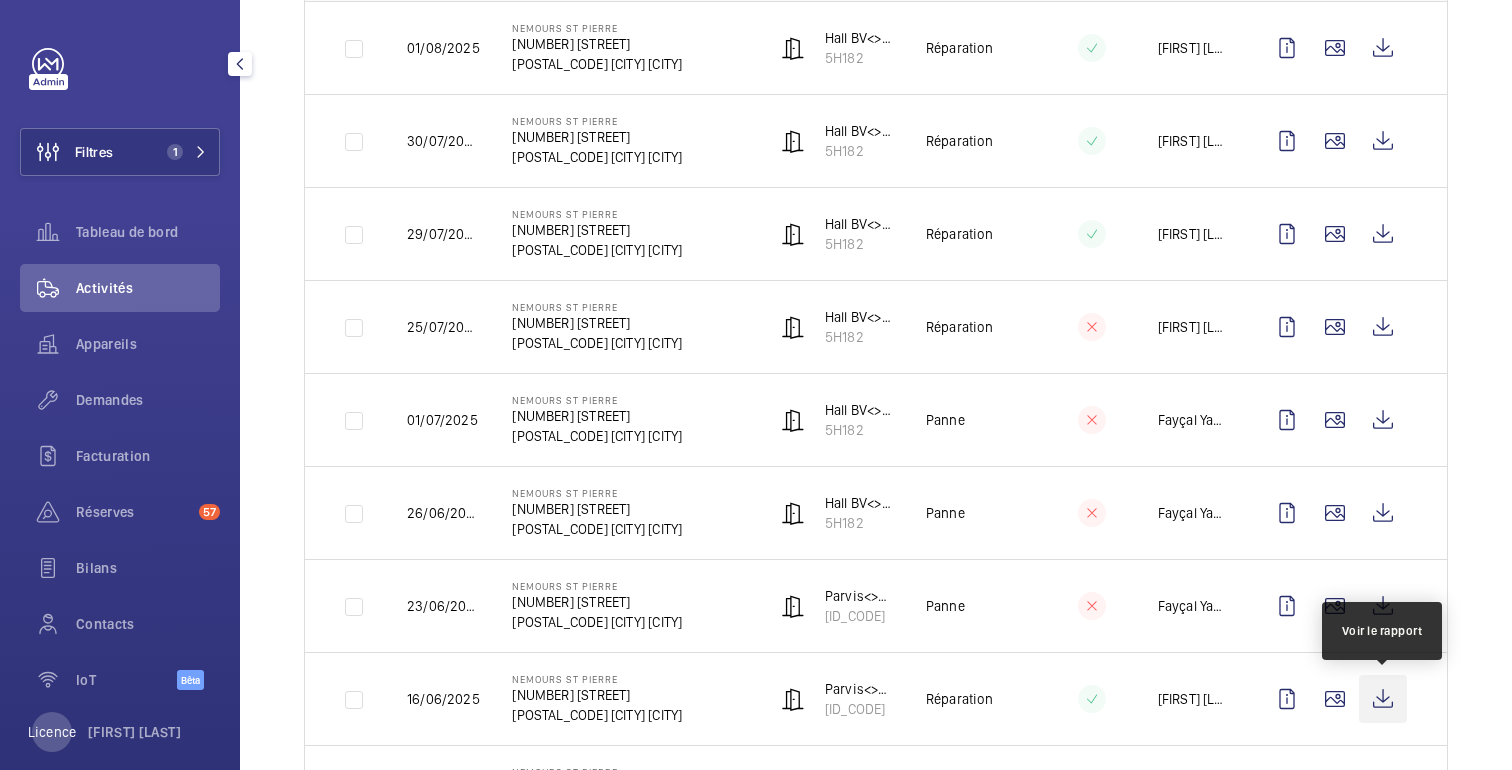 click 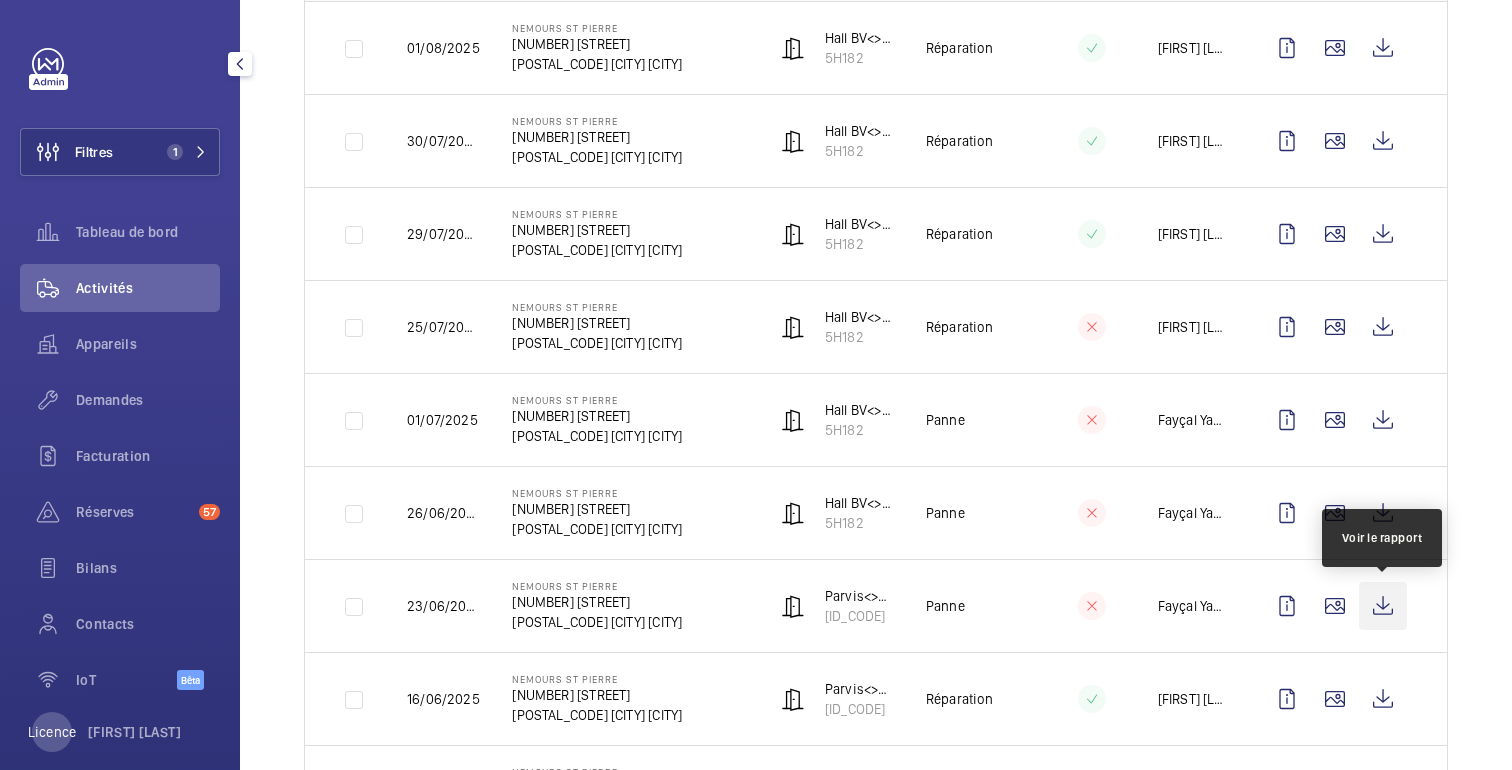 click 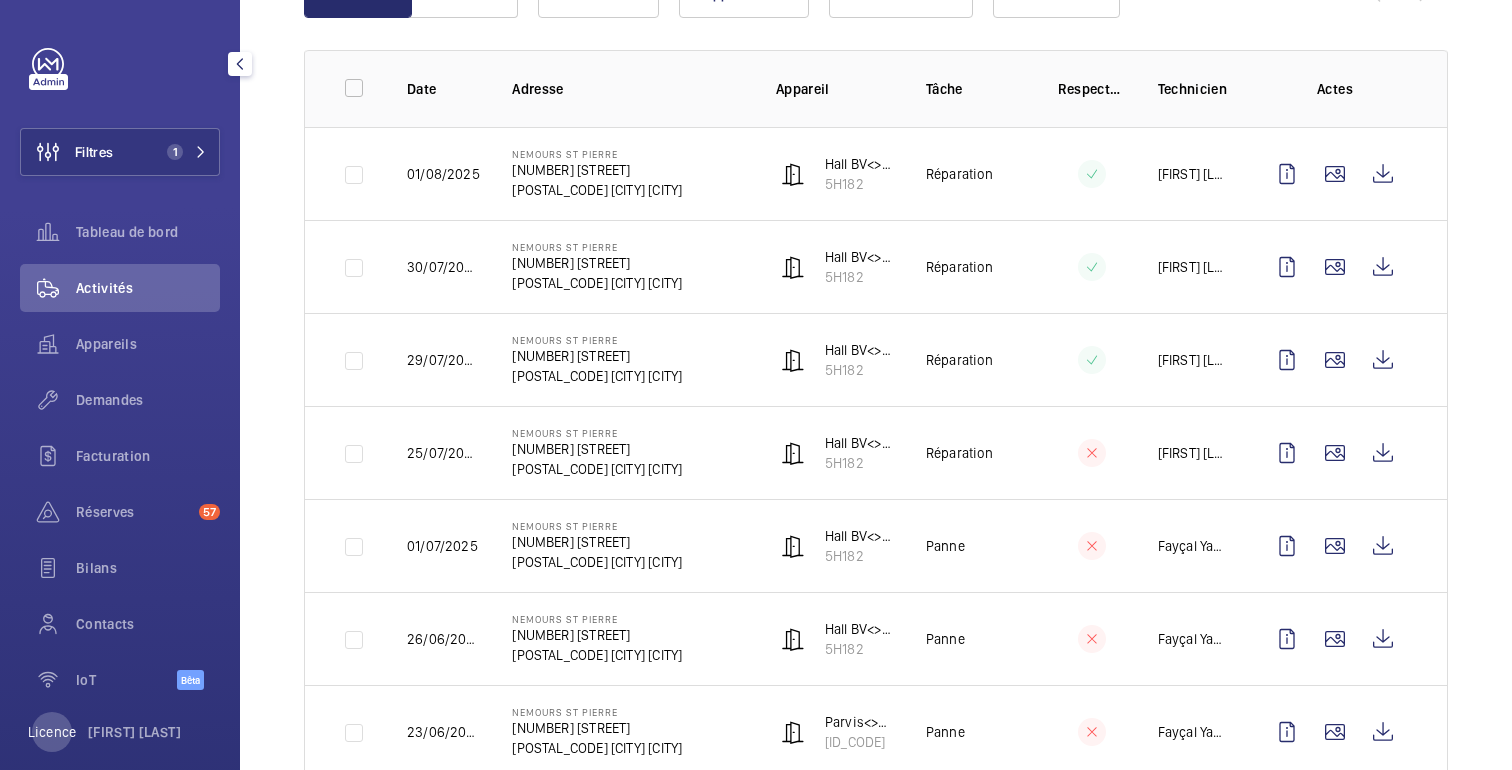 scroll, scrollTop: 281, scrollLeft: 0, axis: vertical 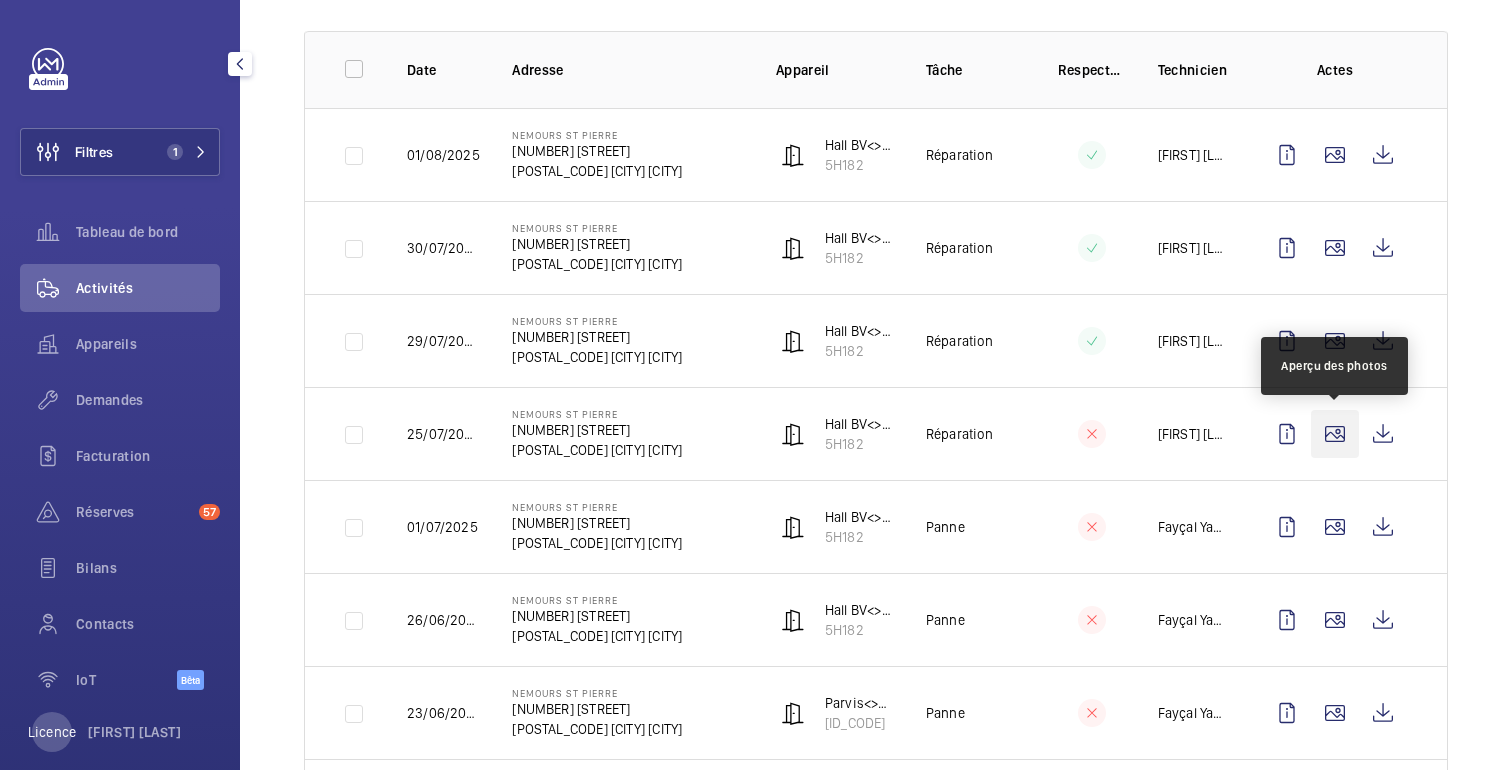 click 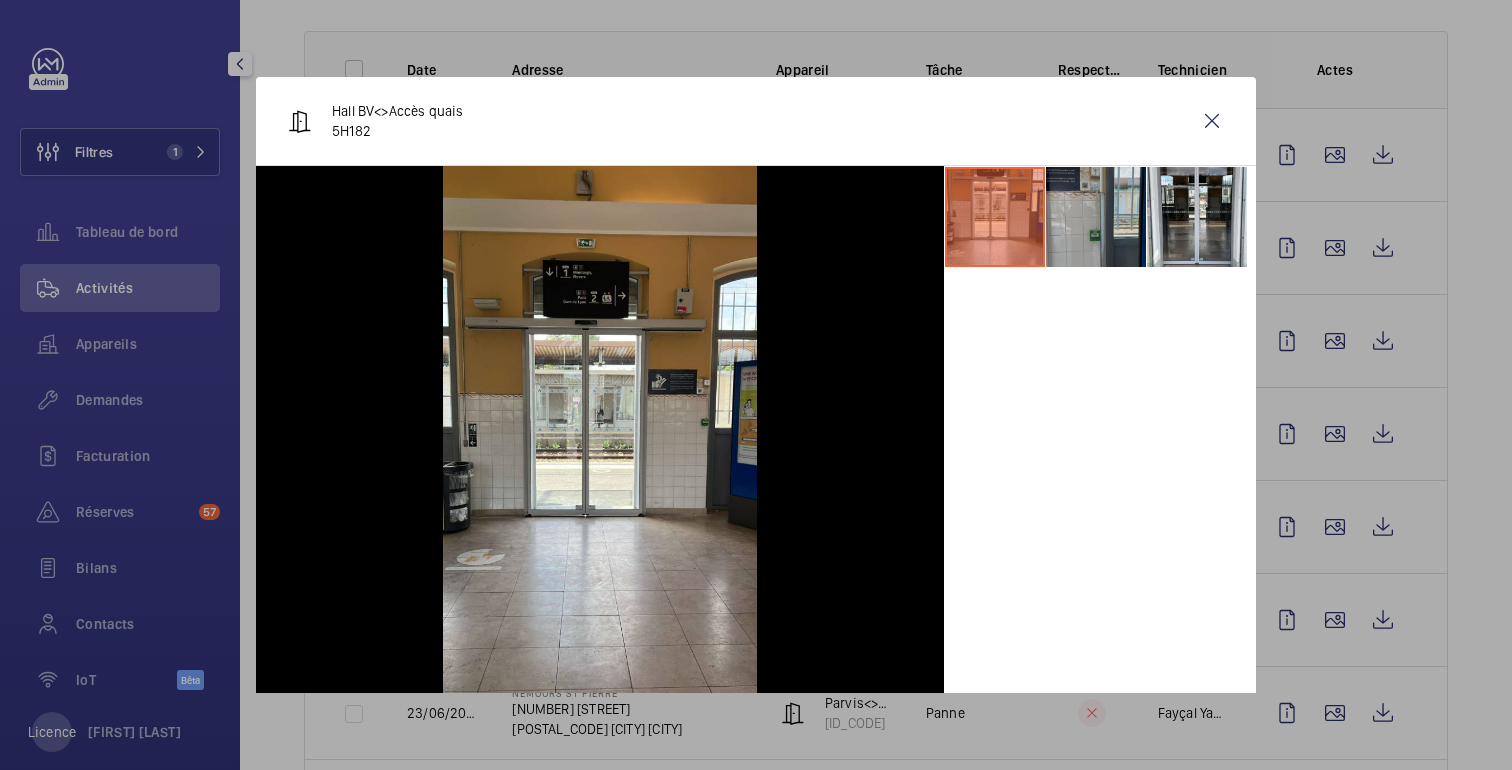 click at bounding box center (1096, 217) 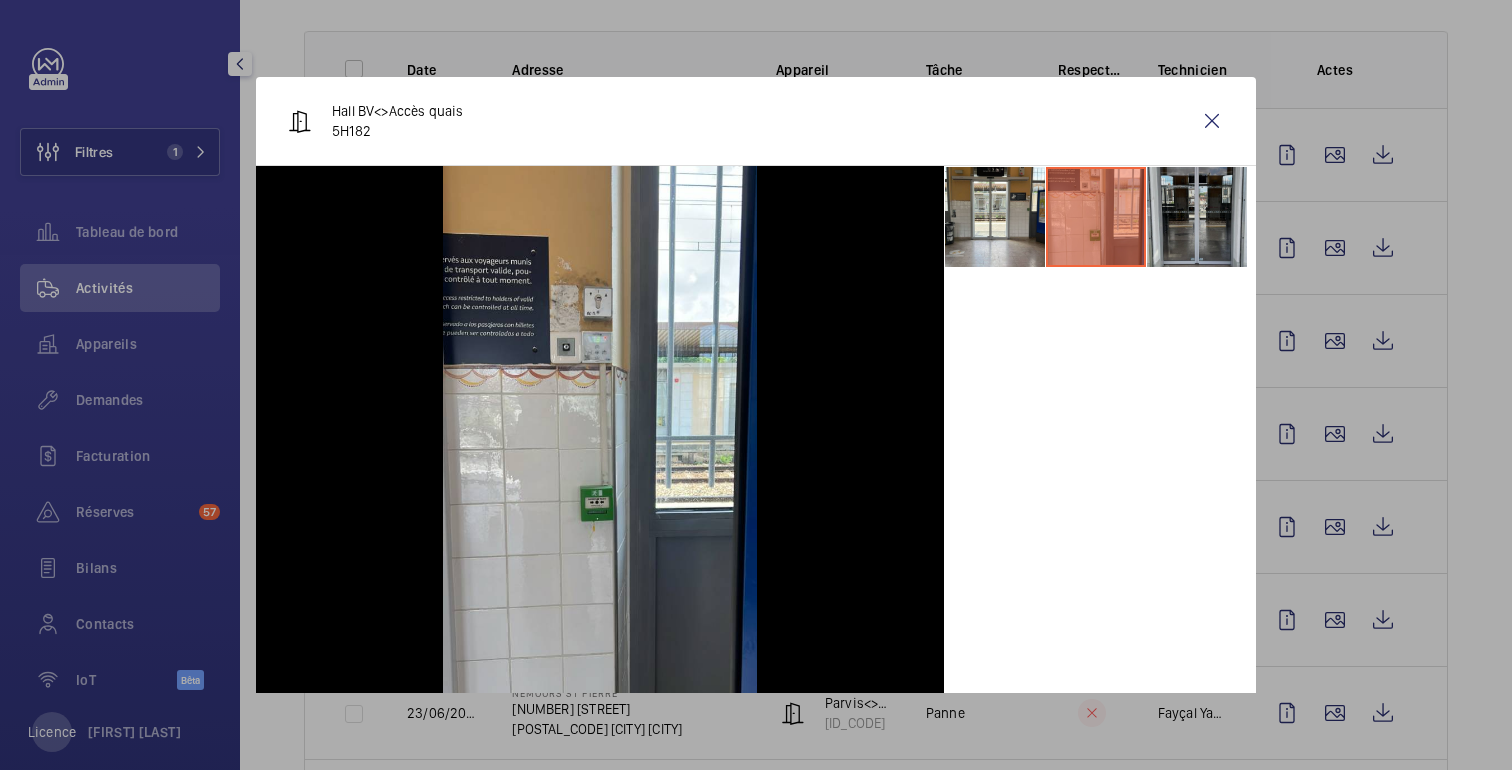 click at bounding box center (1197, 217) 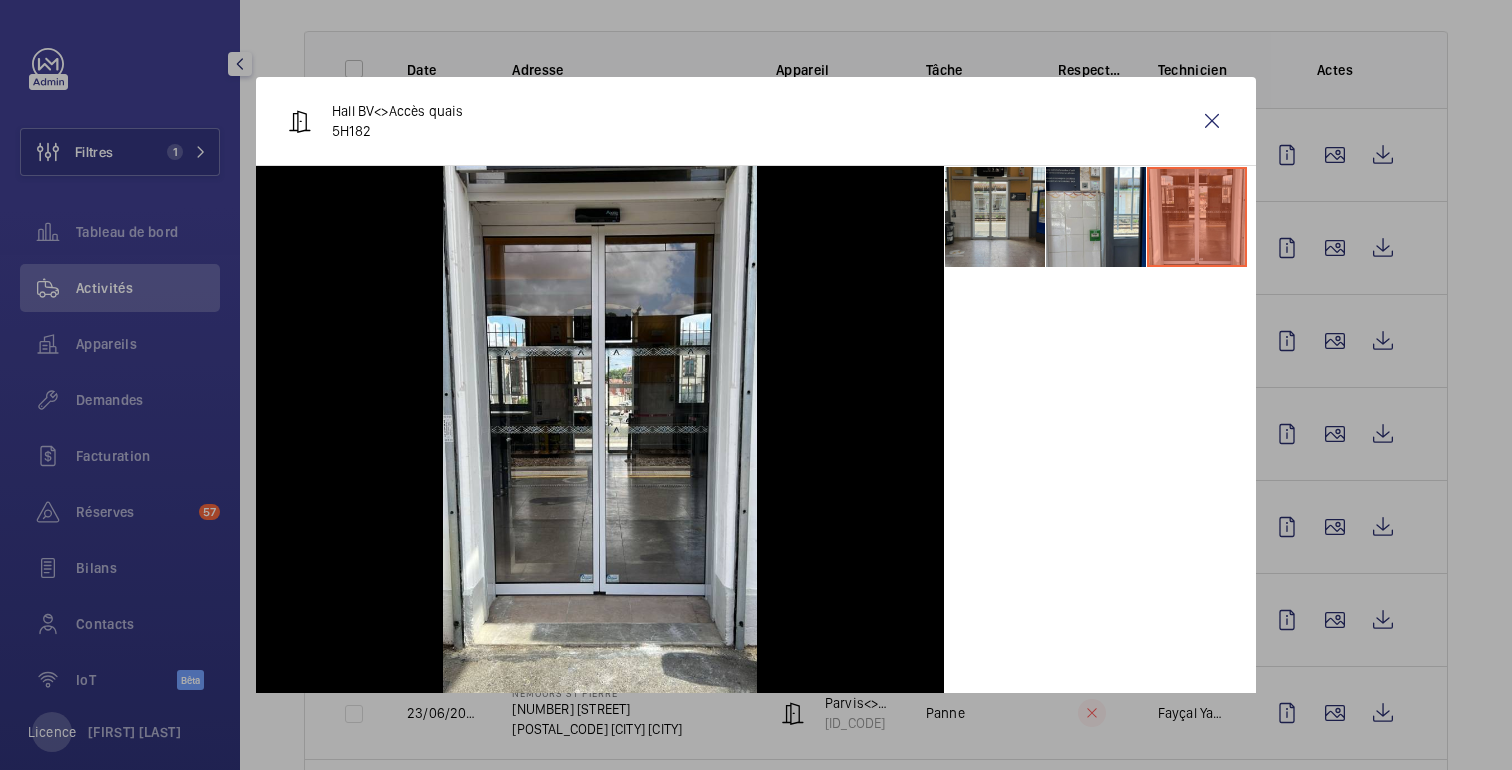 click at bounding box center [995, 217] 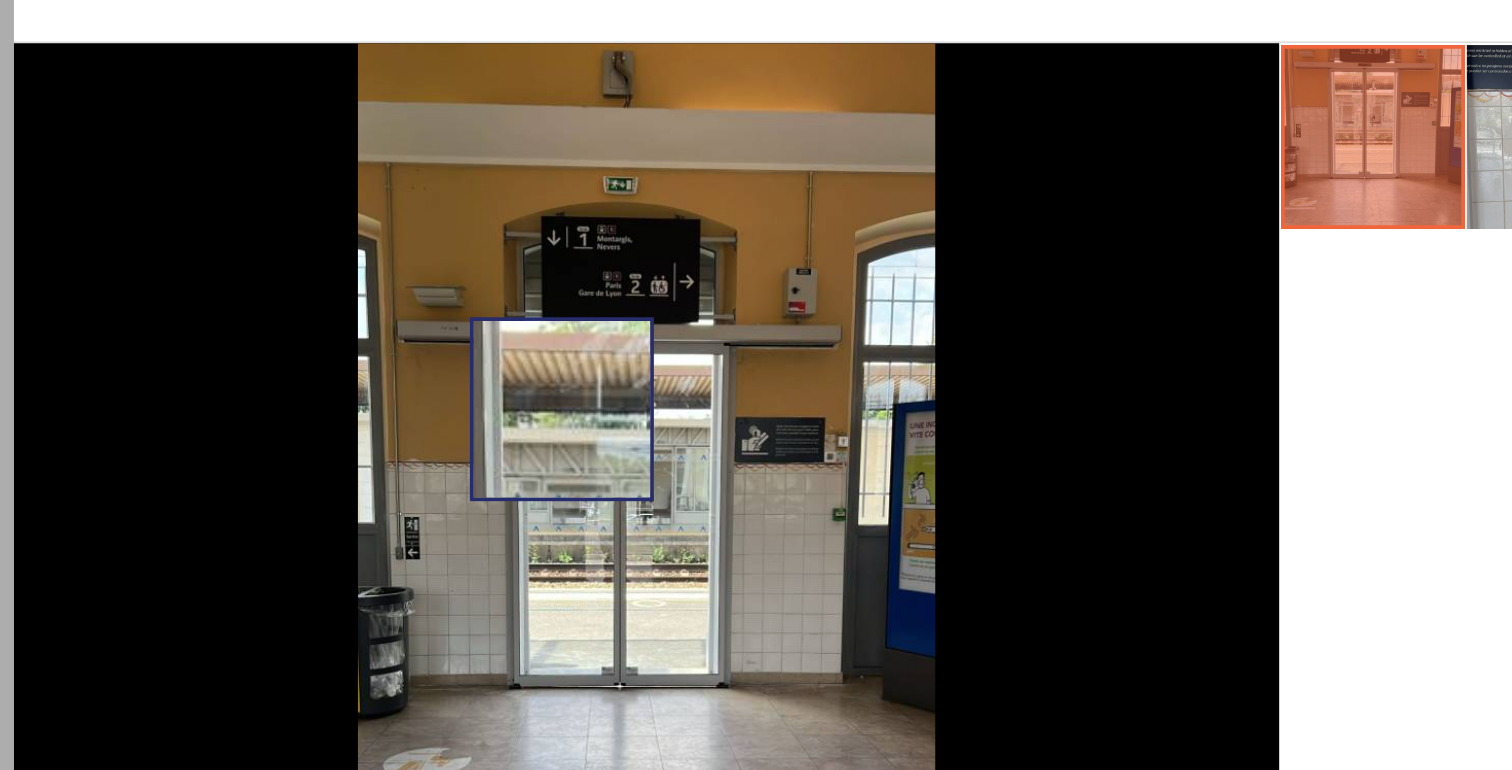 scroll, scrollTop: 33, scrollLeft: 0, axis: vertical 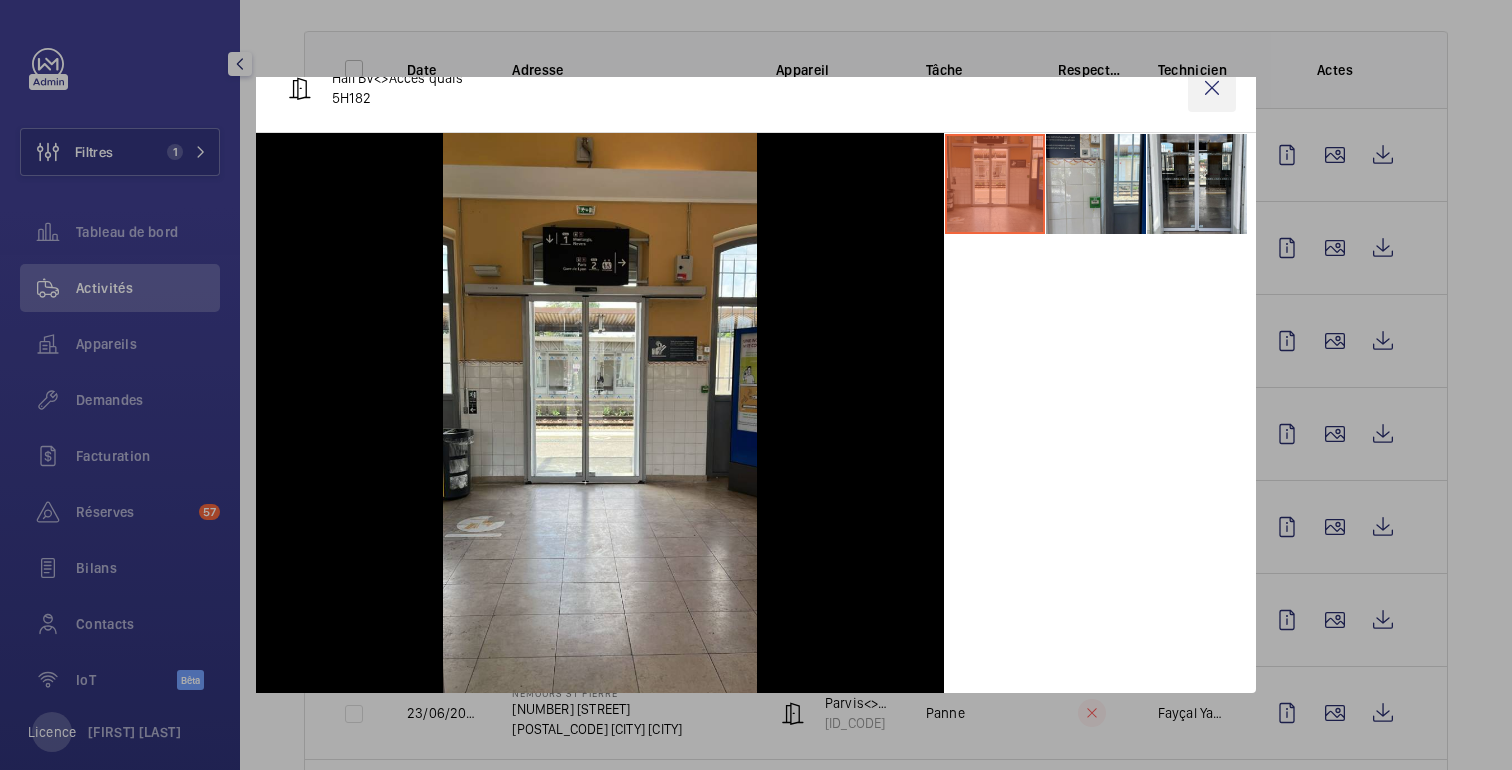 click at bounding box center (1212, 88) 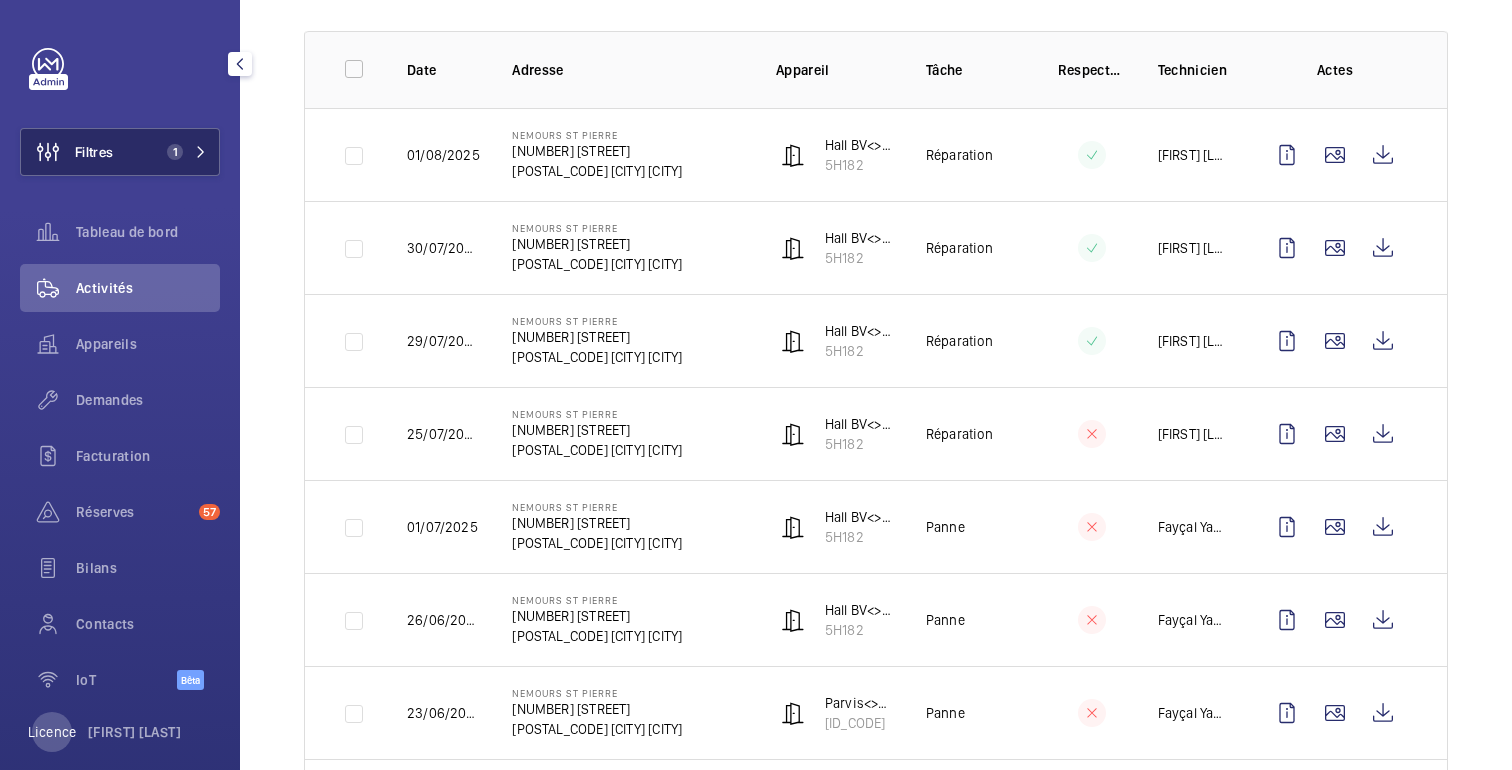 click on "Filtres 1" 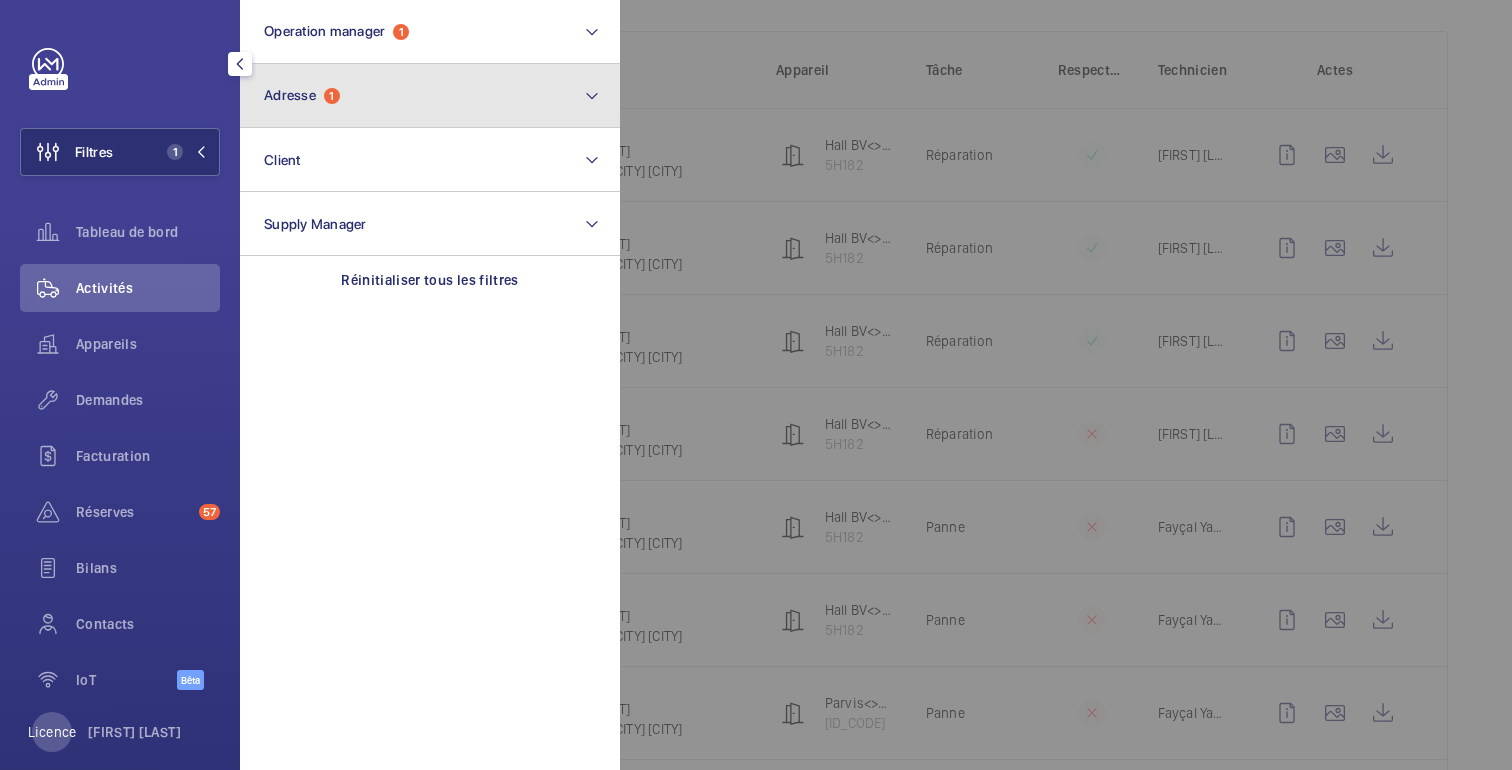 click on "Adresse  1" 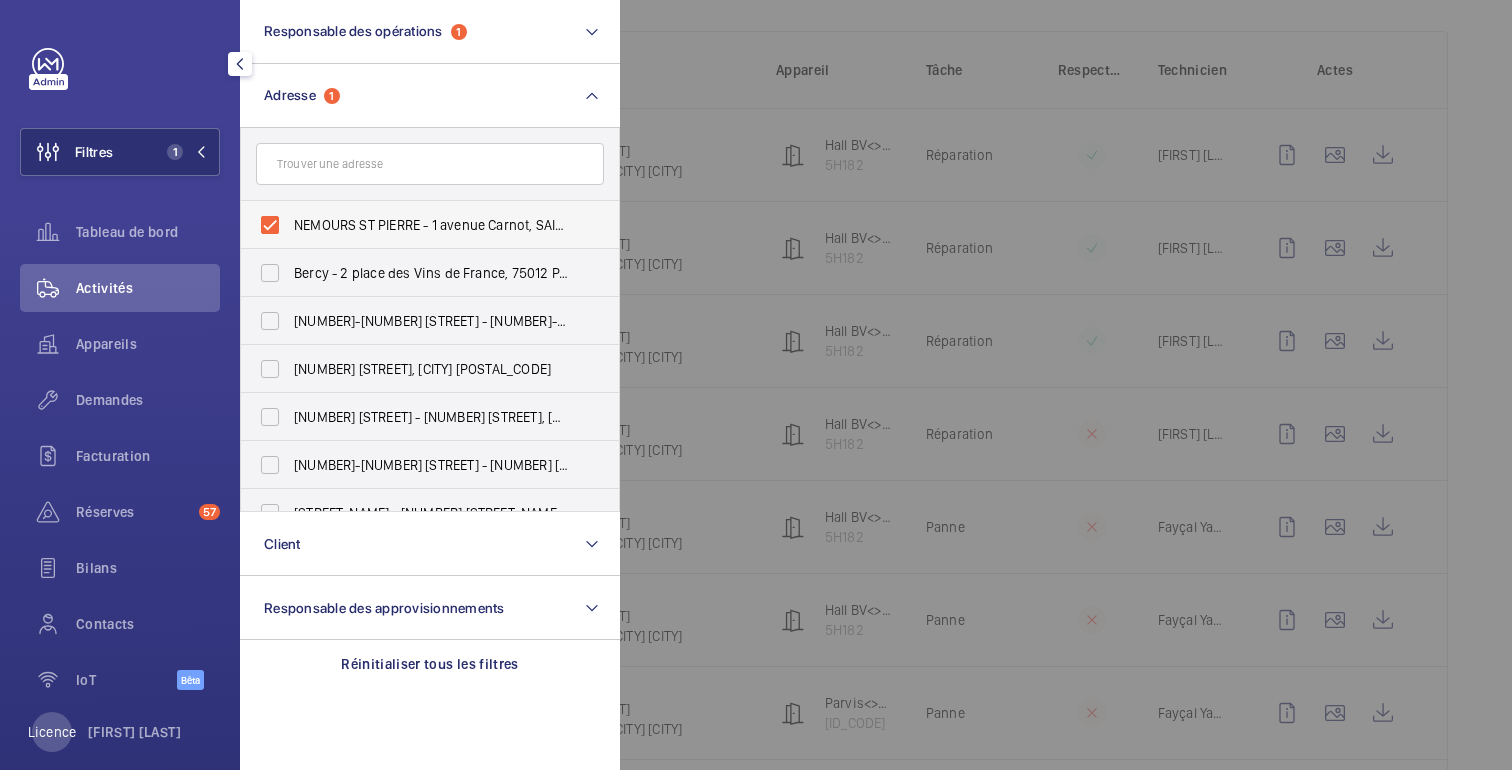 click on "NEMOURS ST PIERRE - 1 avenue Carnot, SAINT PIERRE LES NEMOURS 77140" at bounding box center [415, 225] 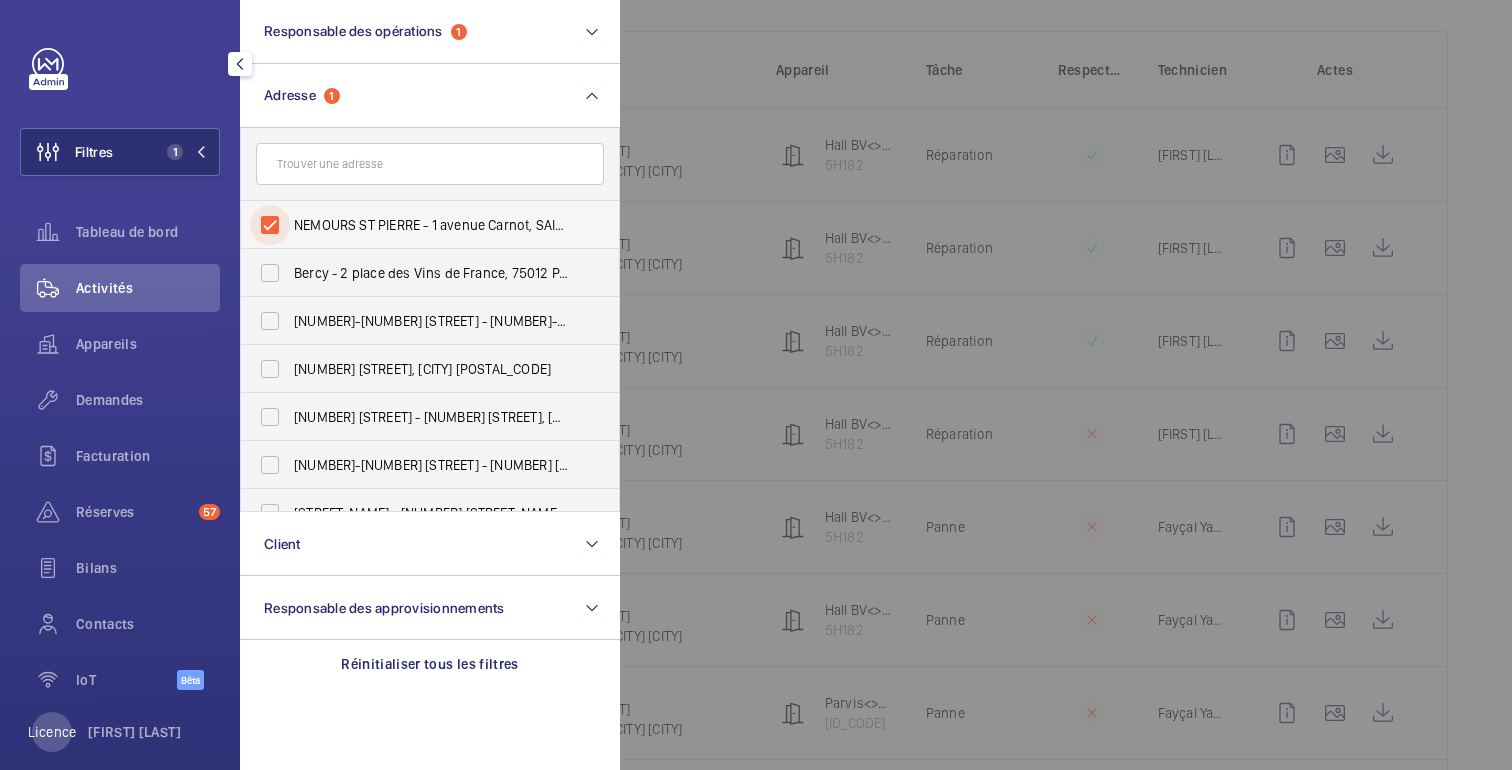 click on "NEMOURS ST PIERRE - 1 avenue Carnot, SAINT PIERRE LES NEMOURS 77140" at bounding box center [270, 225] 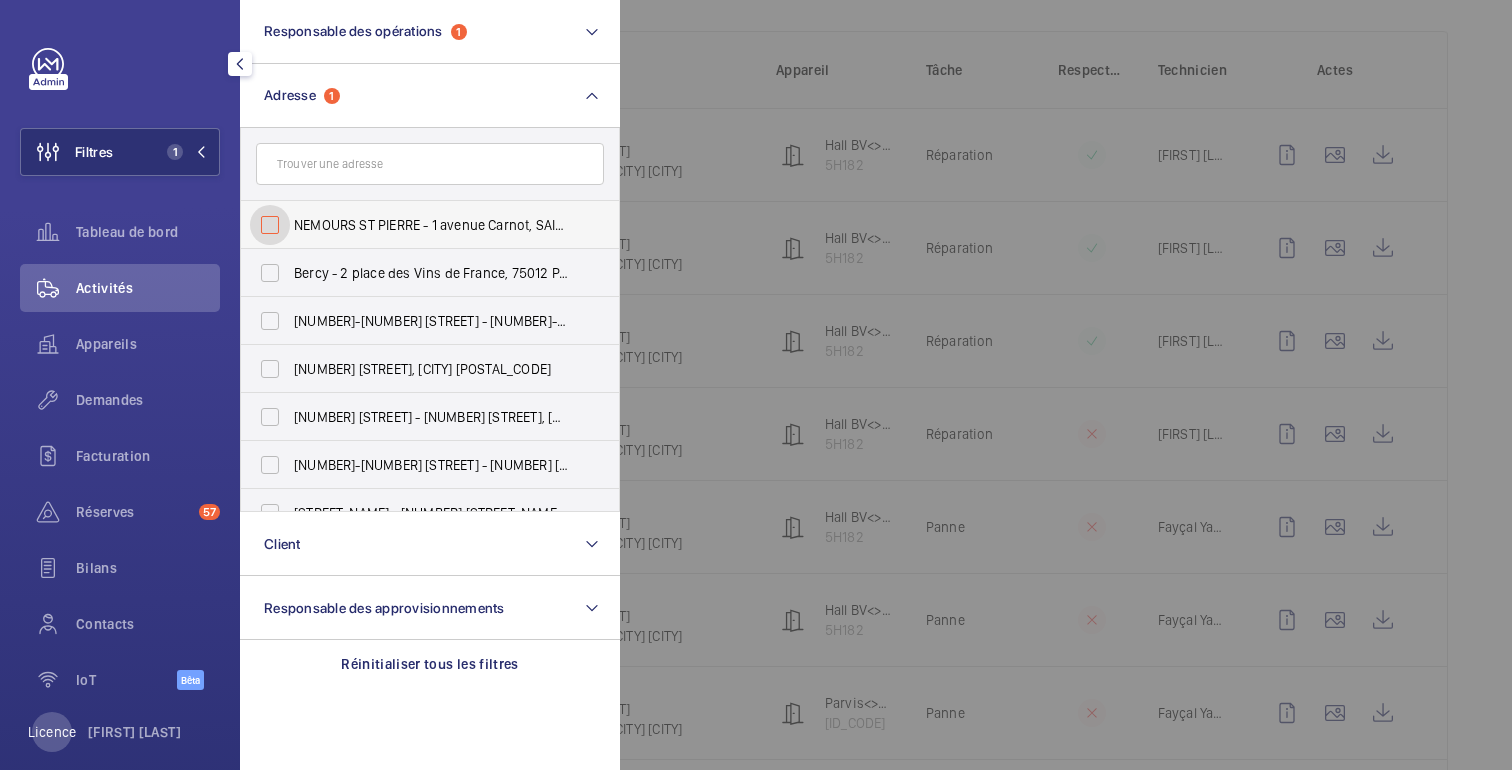 checkbox on "false" 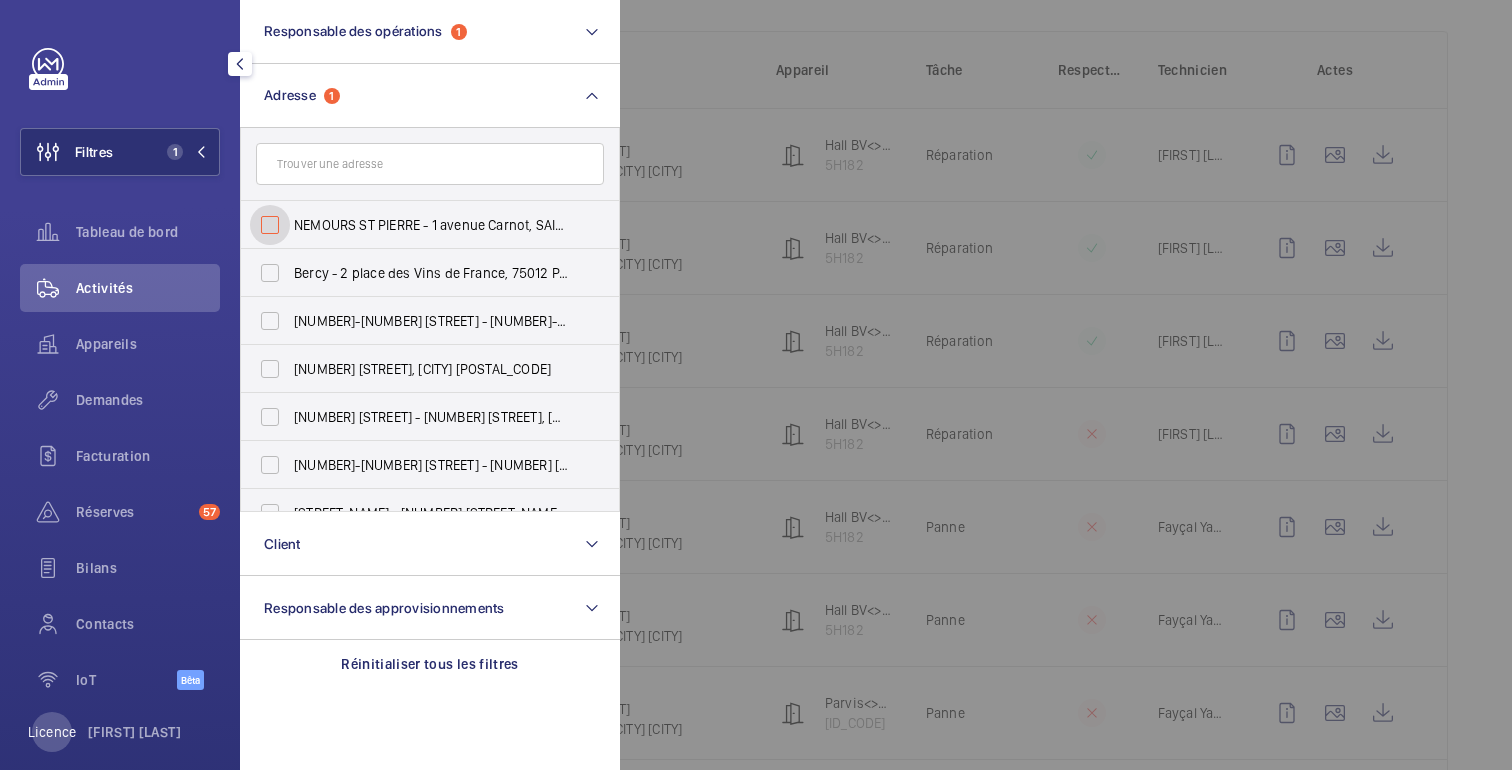 scroll, scrollTop: 47, scrollLeft: 0, axis: vertical 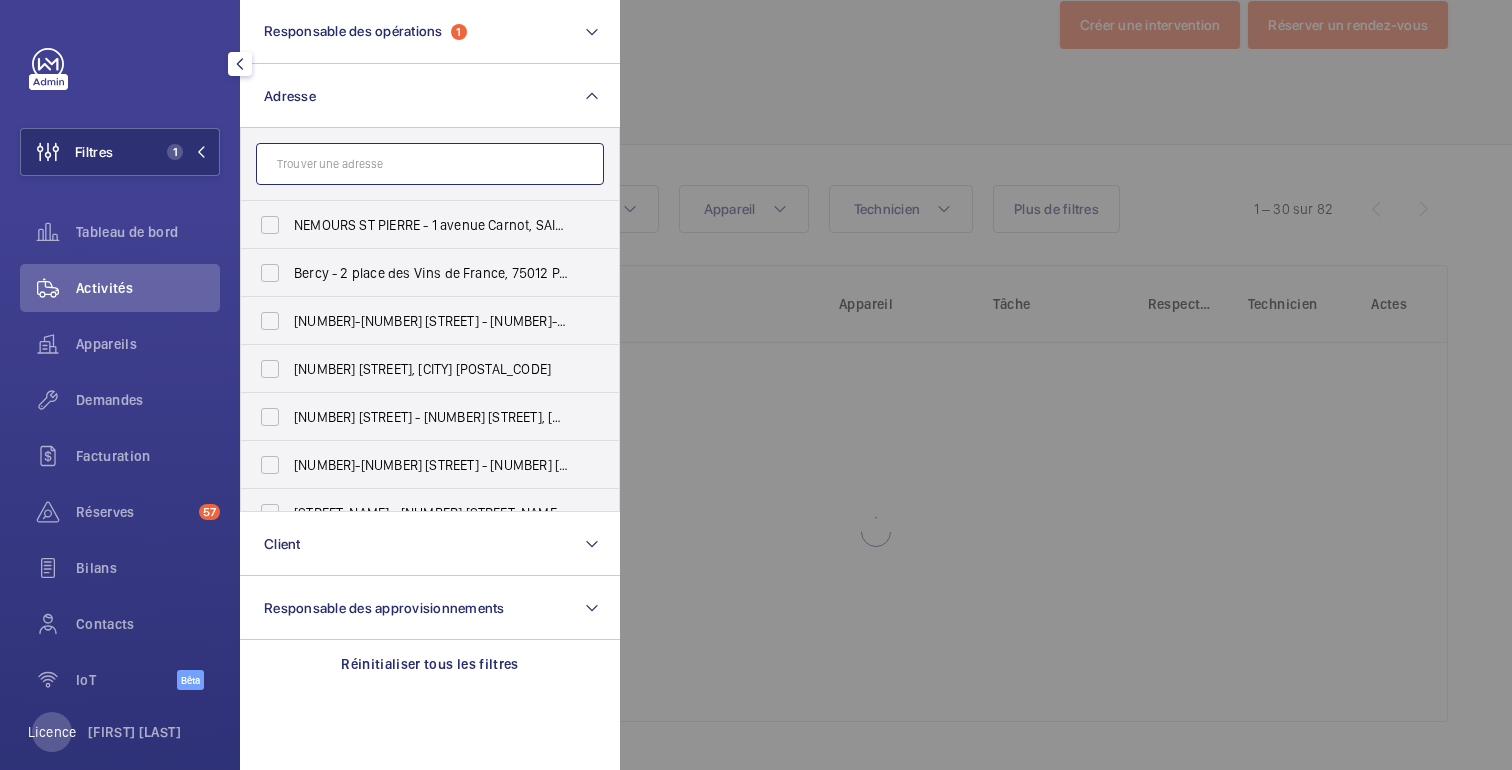 click 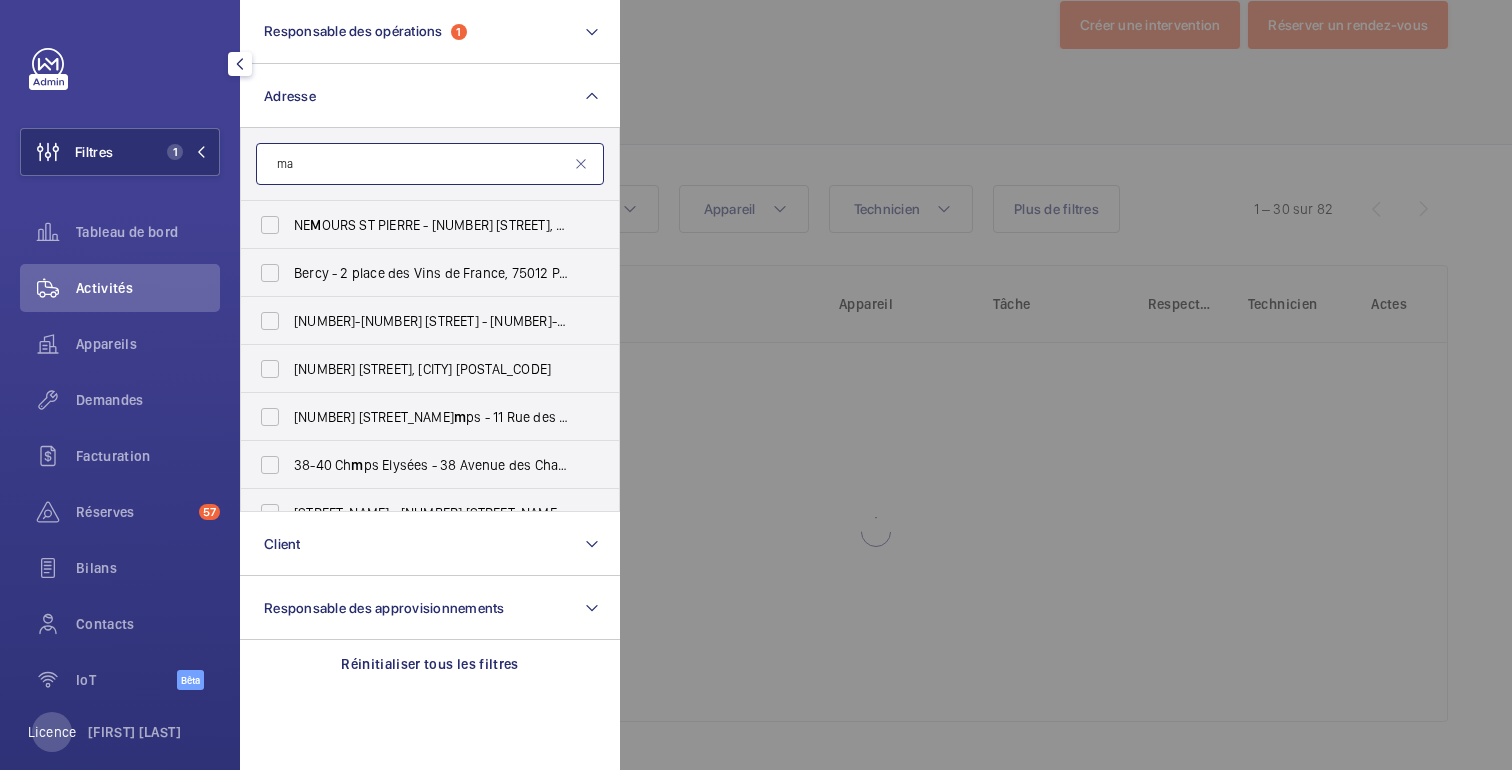scroll, scrollTop: 281, scrollLeft: 0, axis: vertical 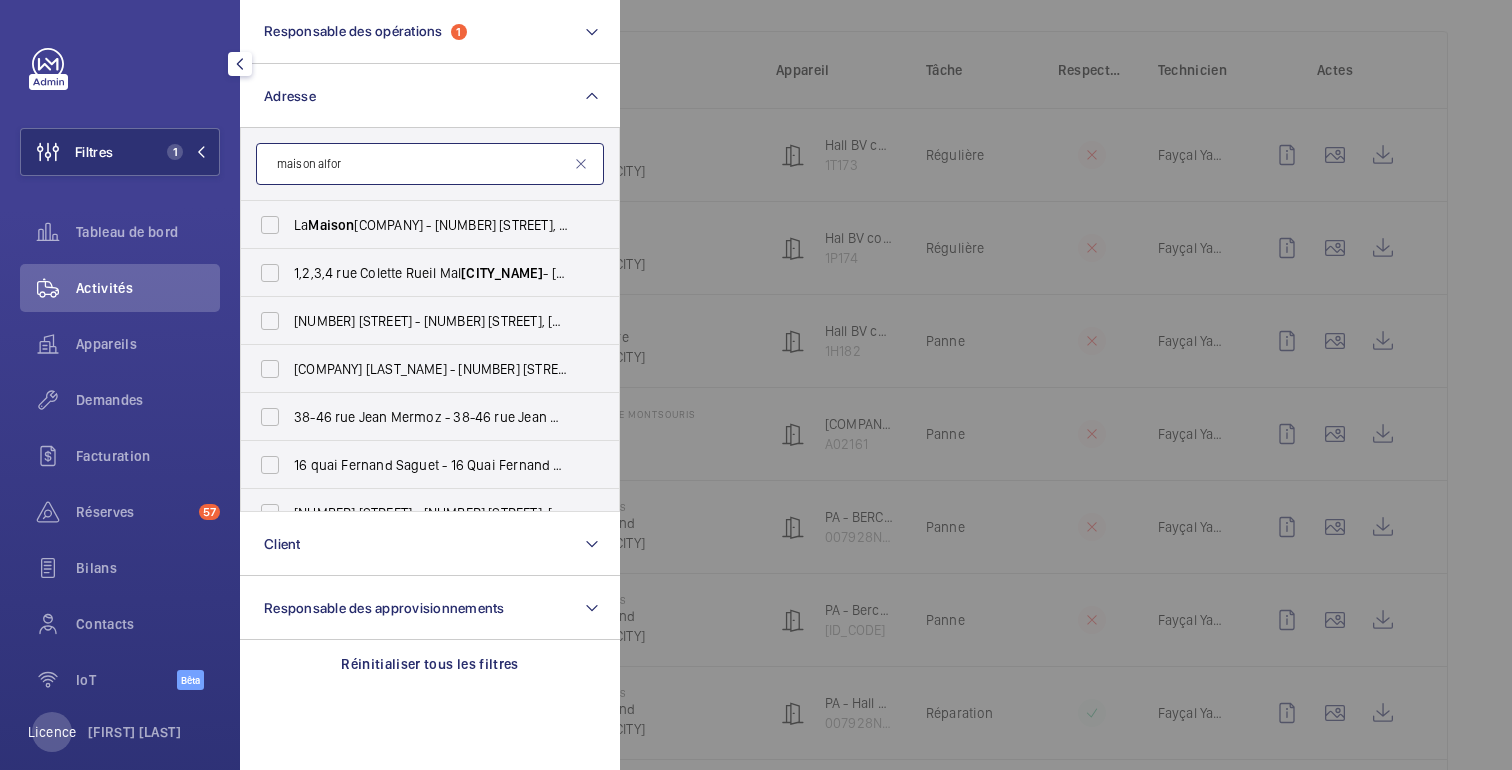 type on "[CITY] [CITY]" 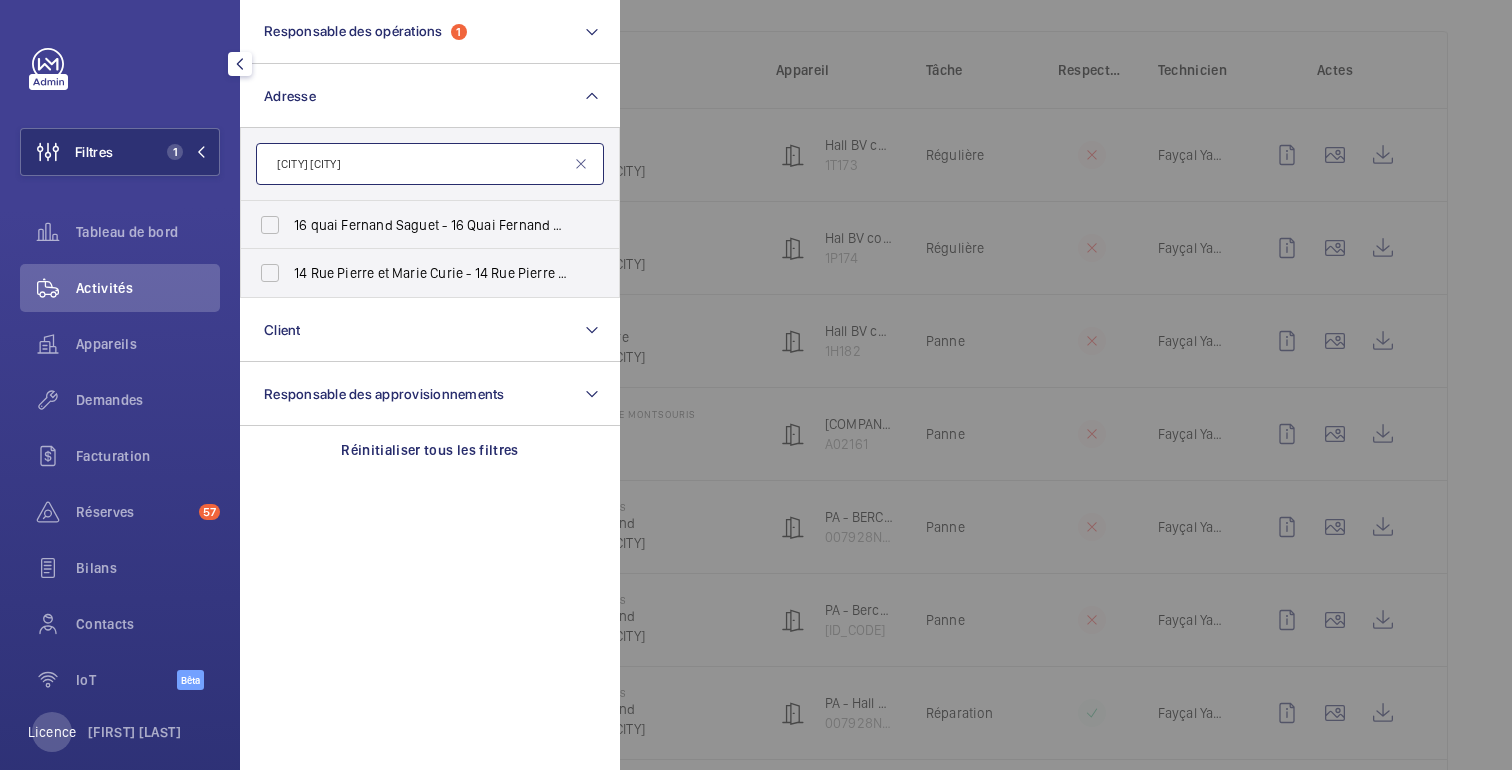 drag, startPoint x: 374, startPoint y: 158, endPoint x: 255, endPoint y: 158, distance: 119 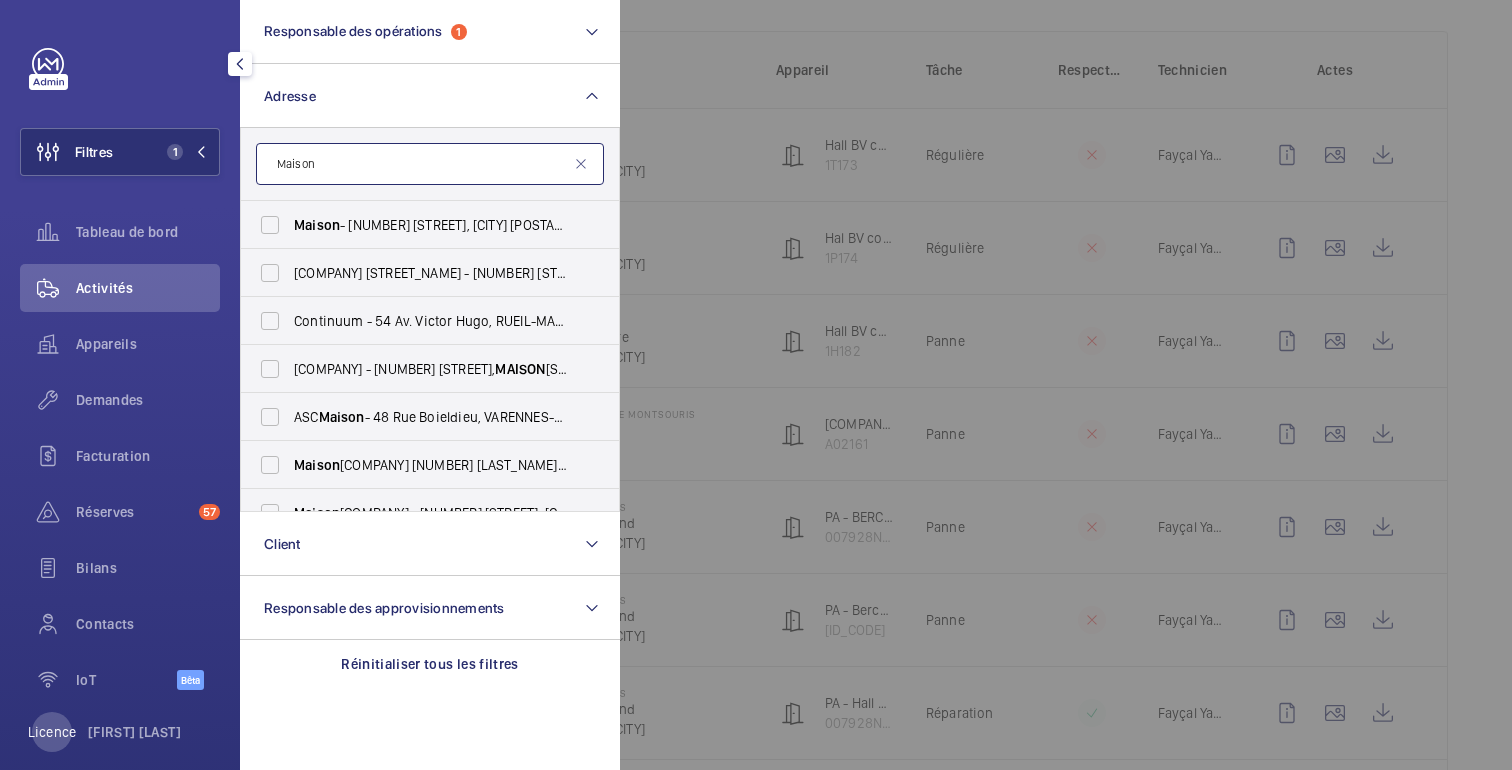 scroll, scrollTop: 0, scrollLeft: 0, axis: both 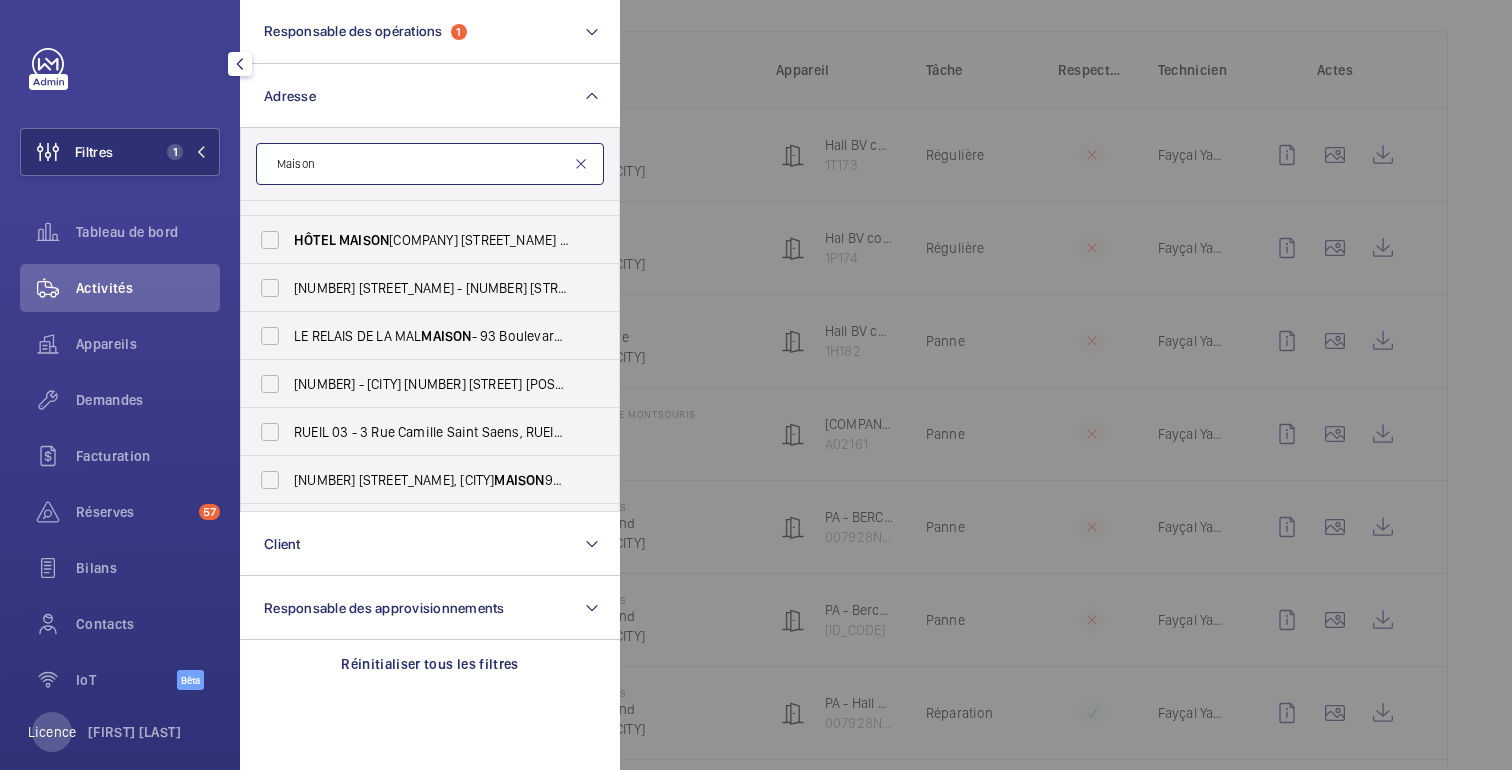 type on "Maison" 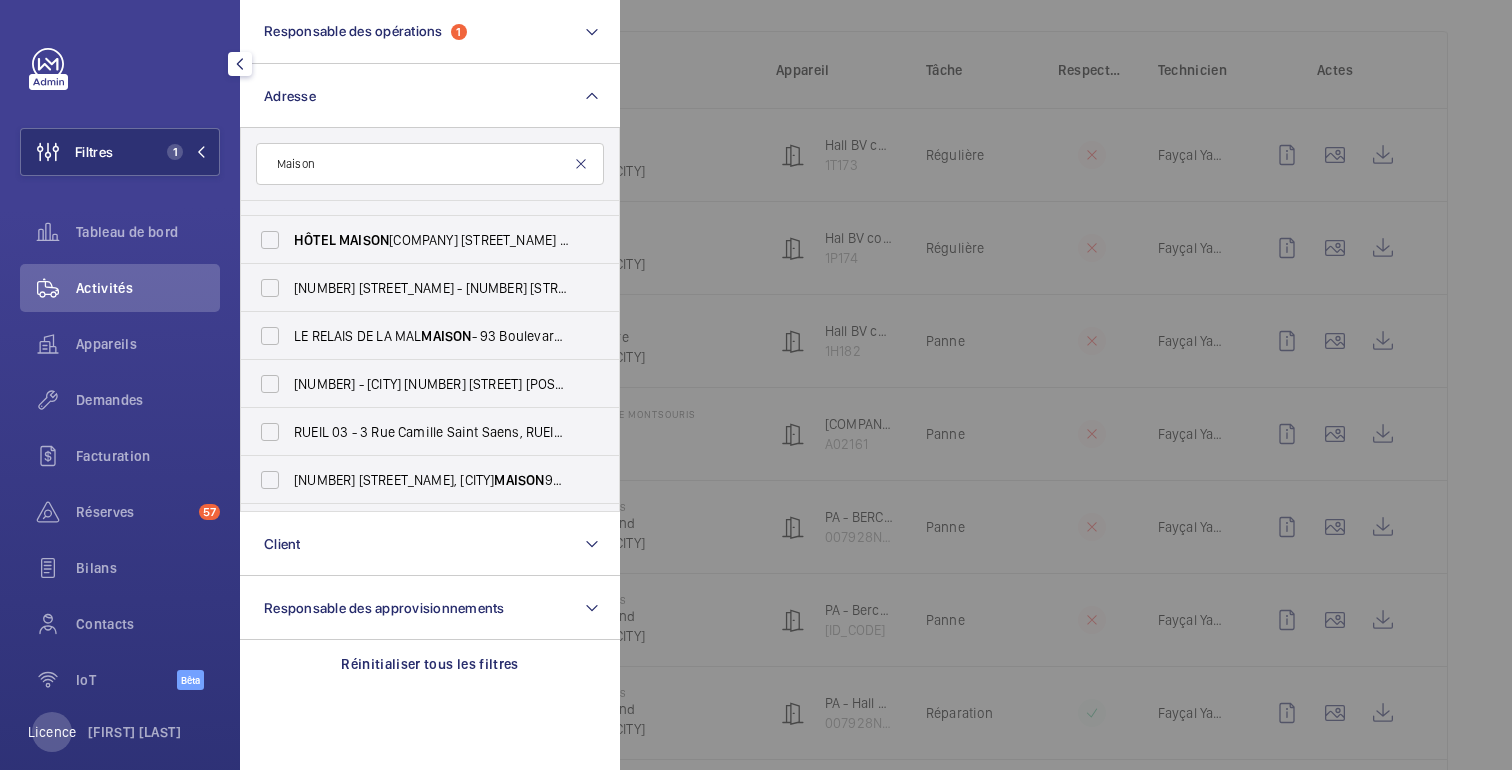 click 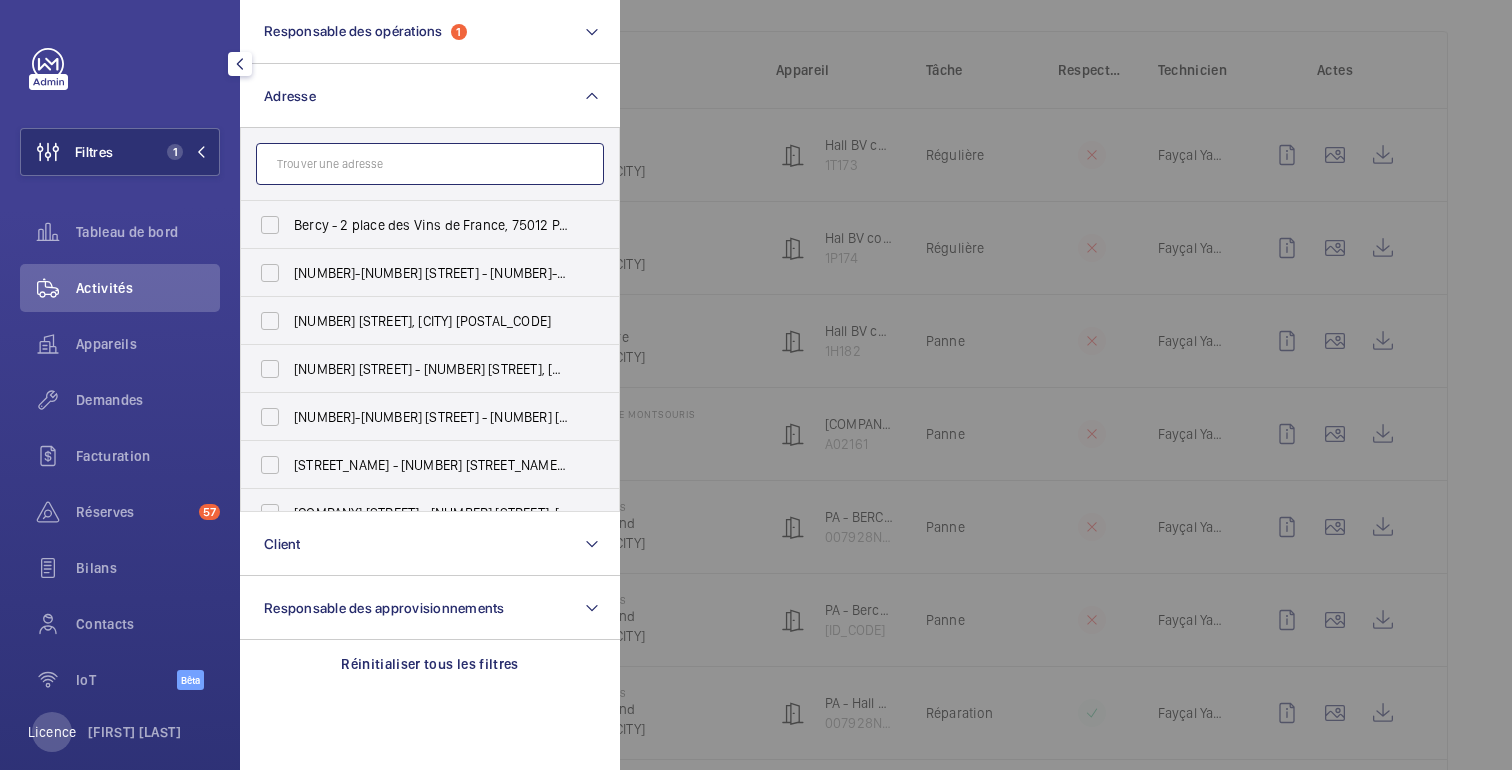 click 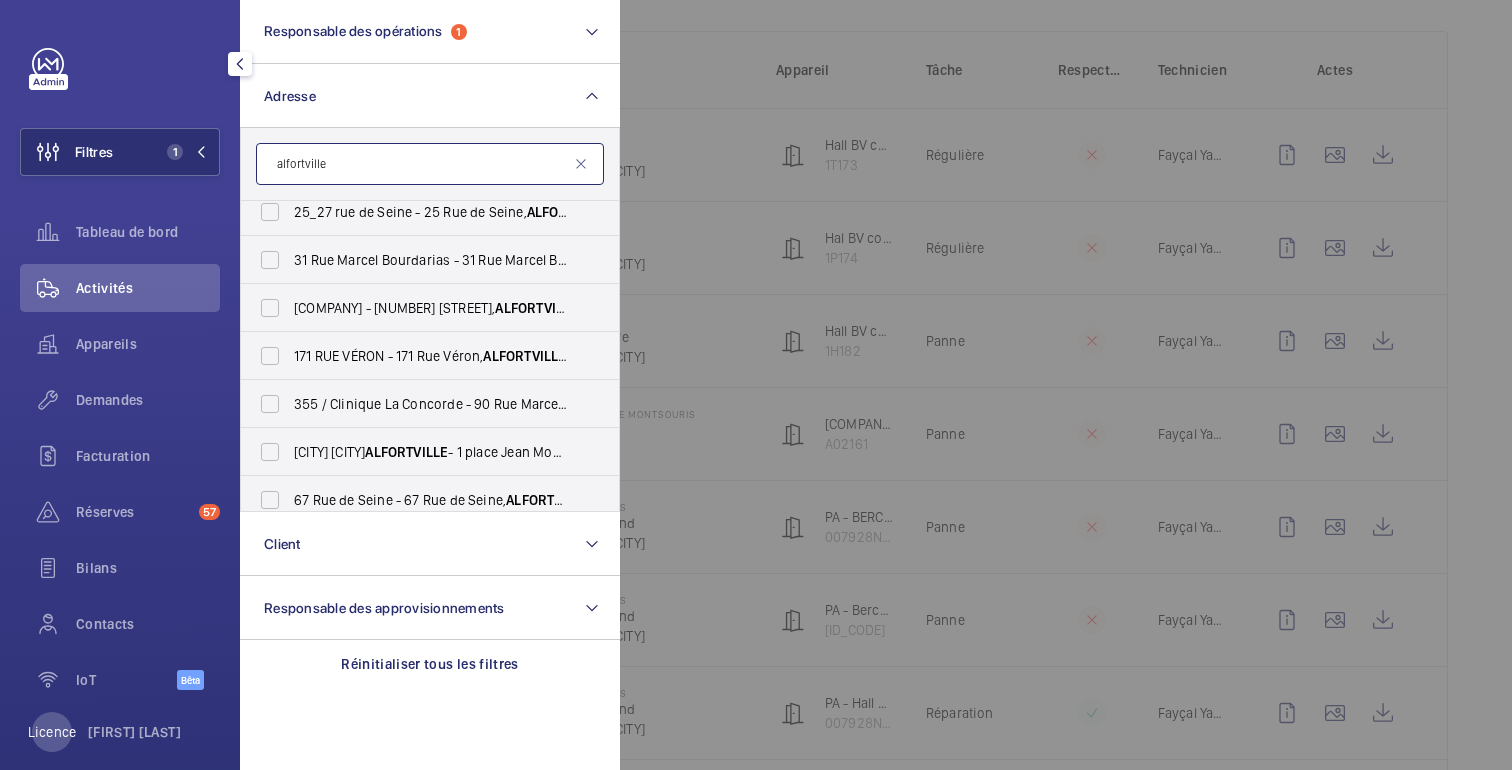 scroll, scrollTop: 266, scrollLeft: 0, axis: vertical 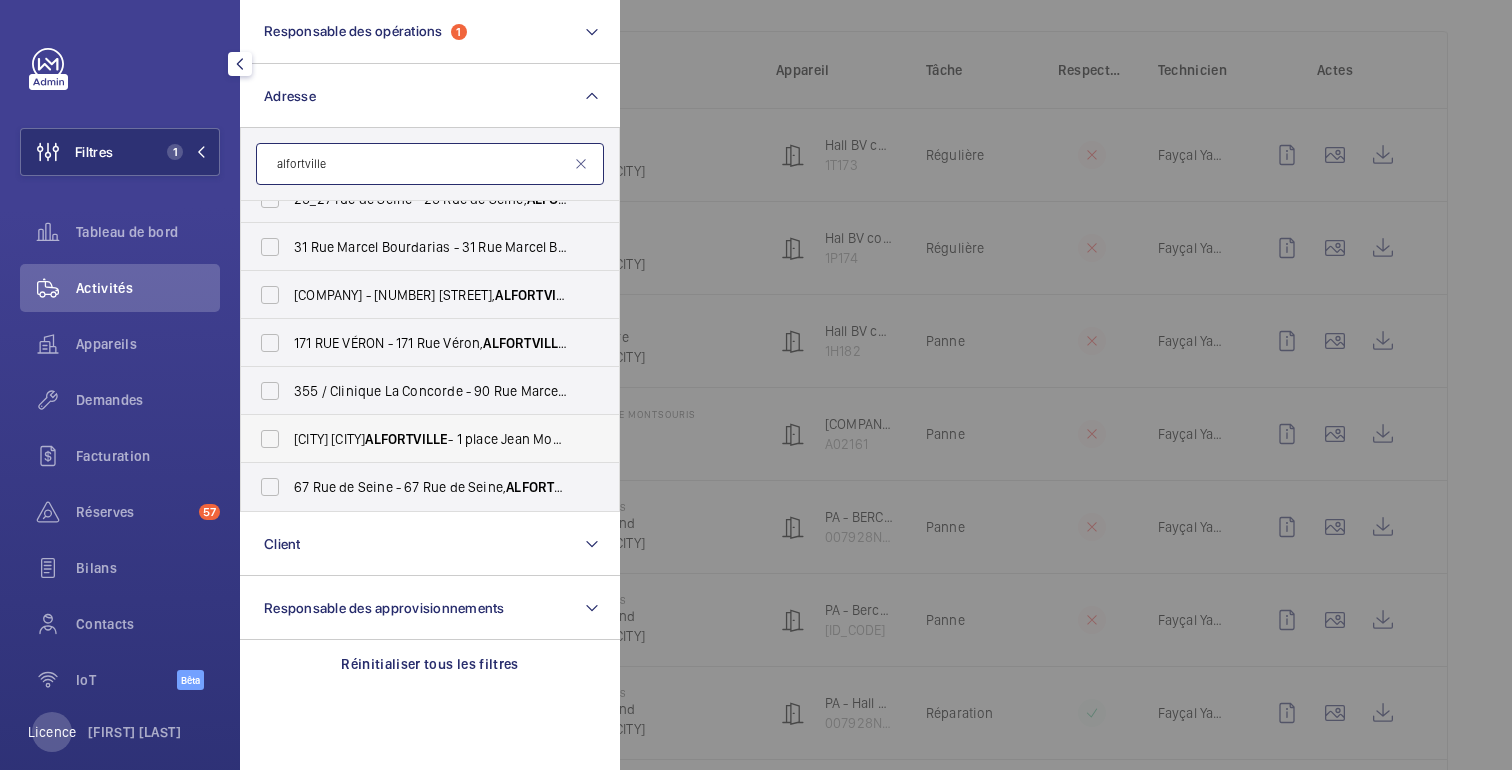 type on "alfortville" 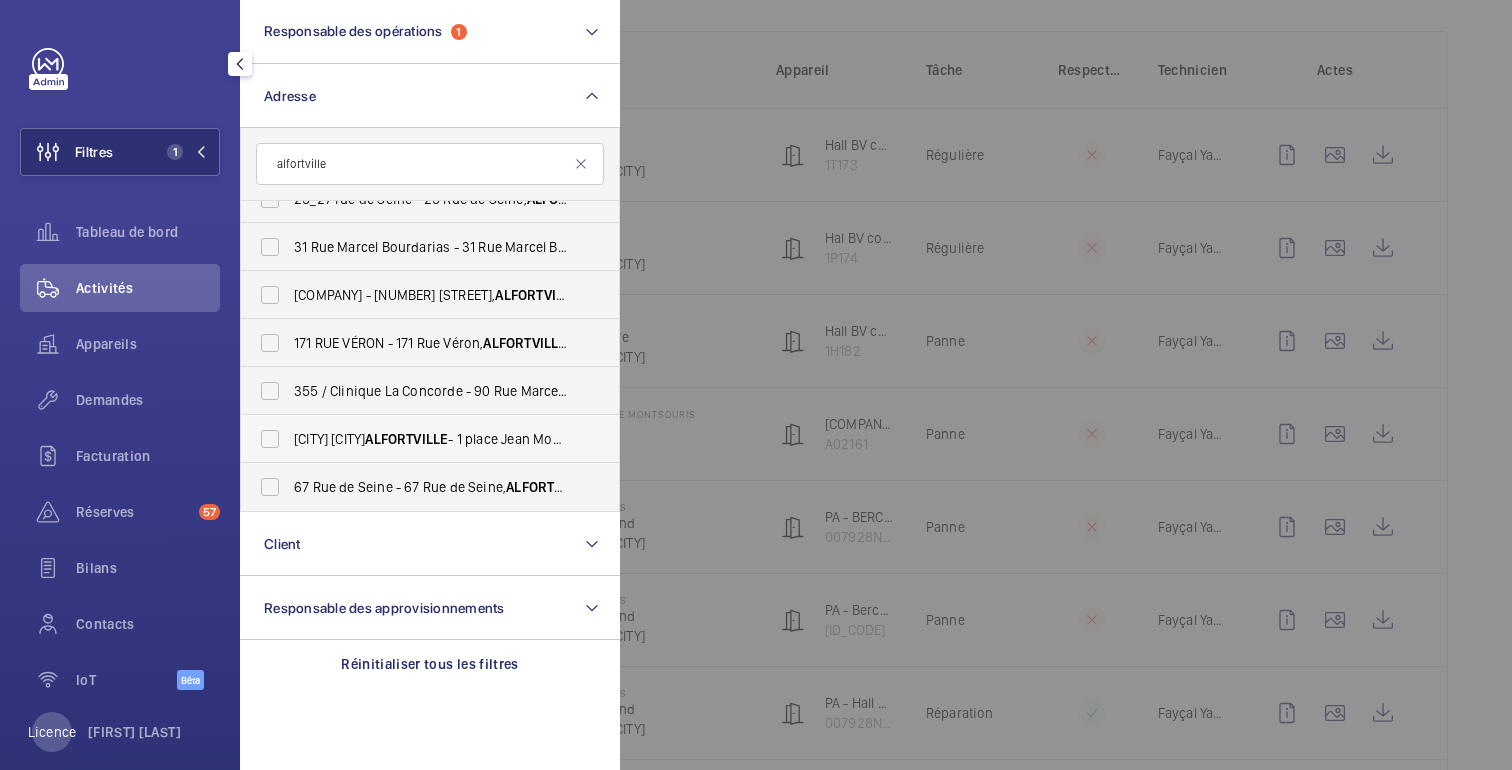 click on "[CITY] [CITY]" at bounding box center (329, 439) 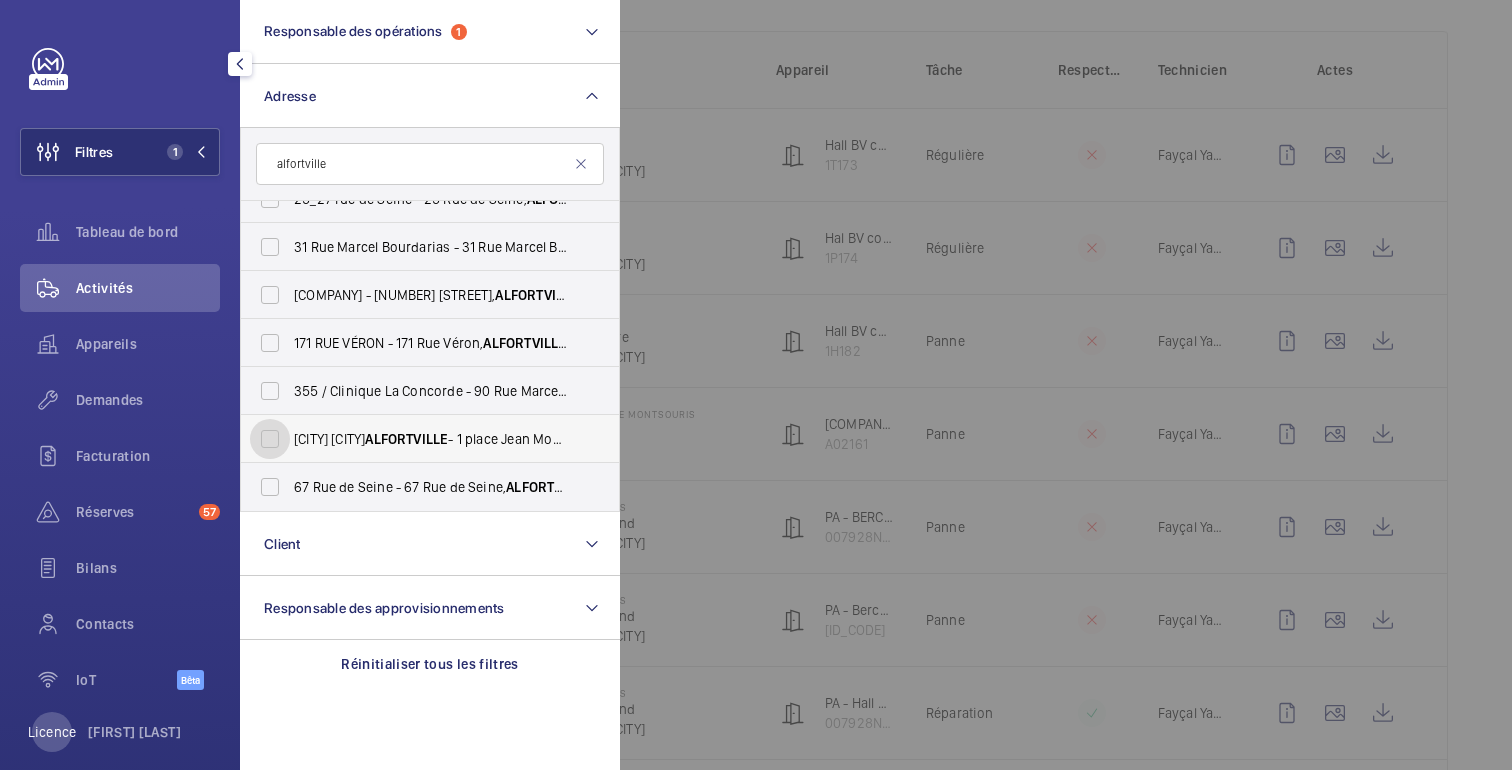 click on "MAISONS ALFORT  ALFORTVILLE  - 1 place Jean Moulin, MAISONS ALFORT 94700" at bounding box center [270, 439] 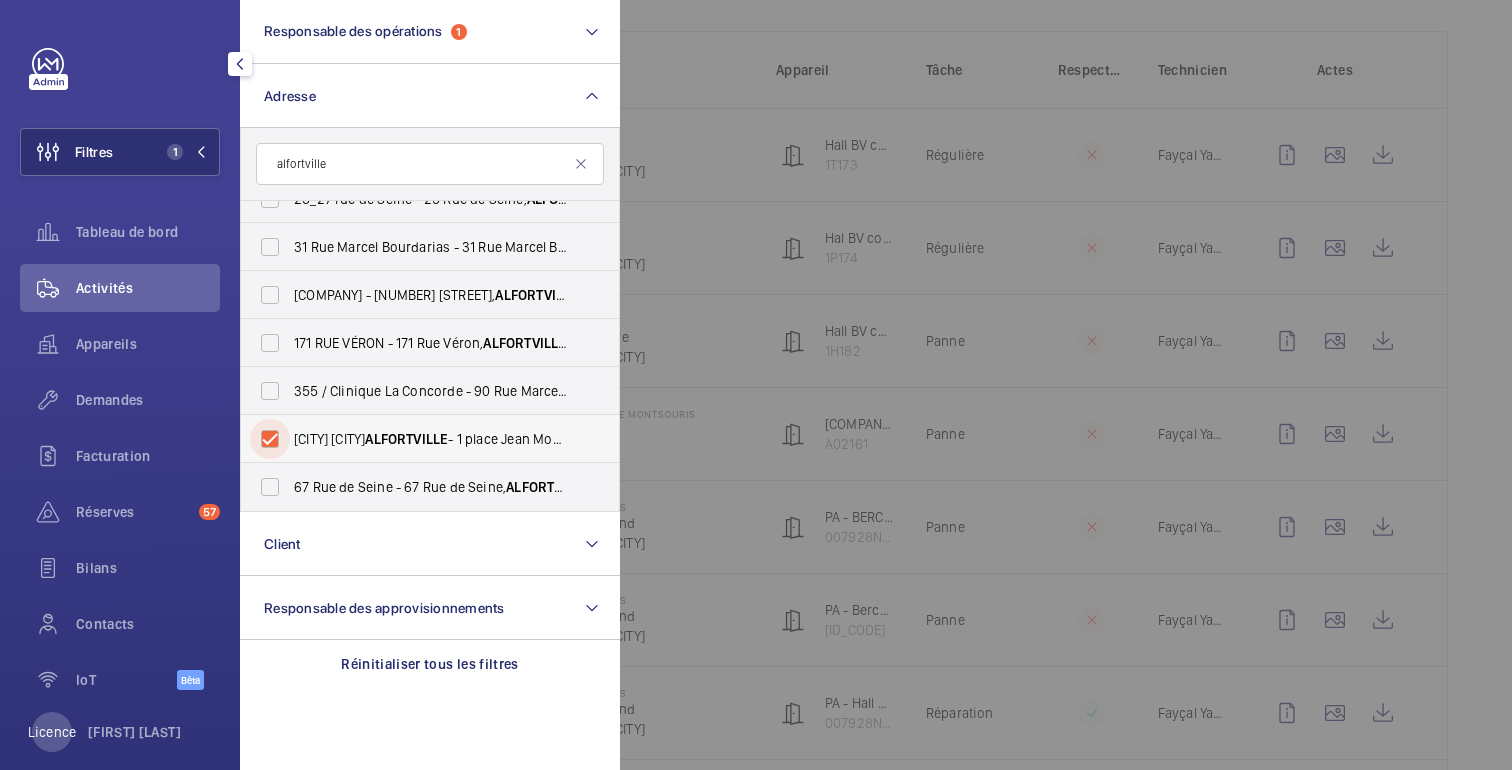 checkbox on "true" 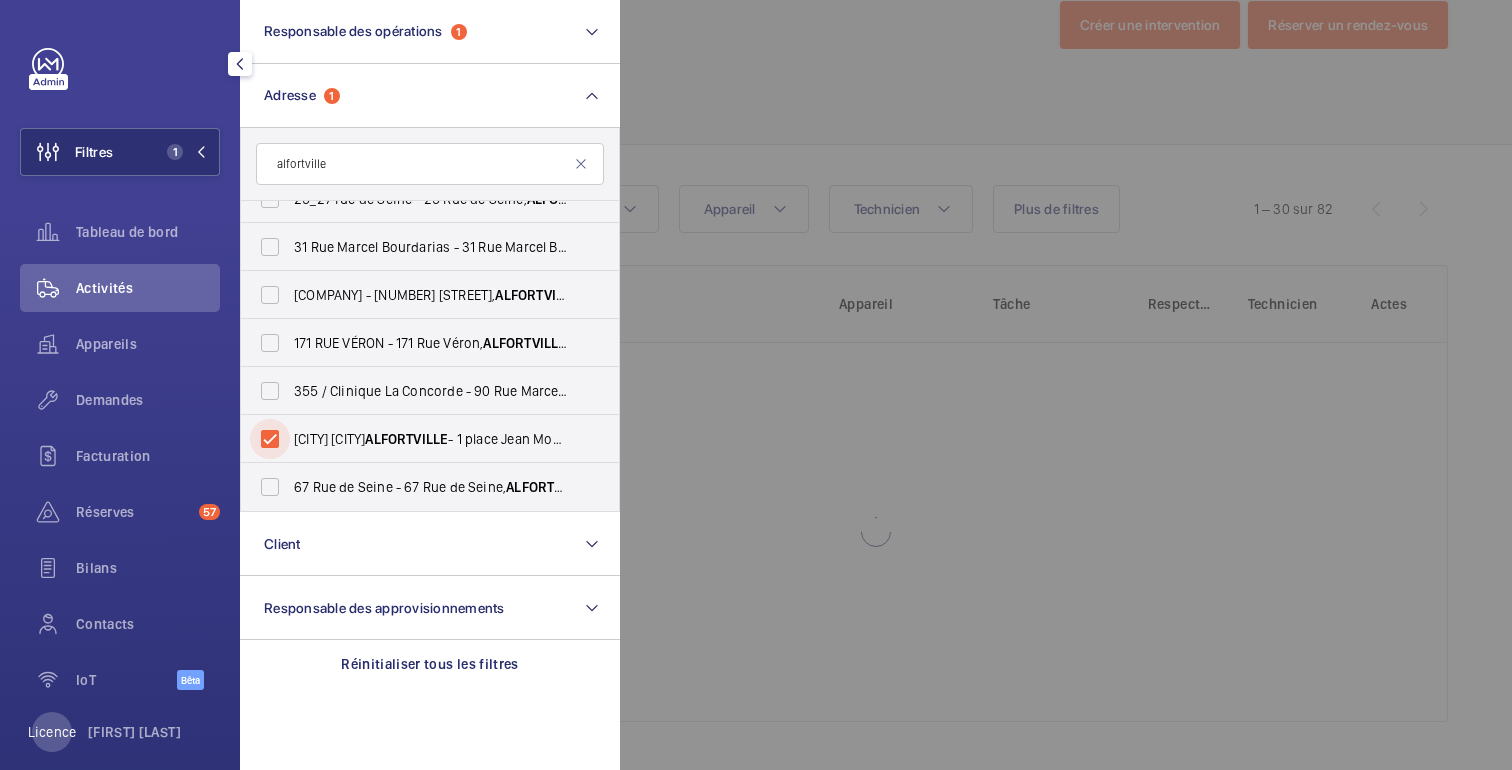 scroll, scrollTop: 281, scrollLeft: 0, axis: vertical 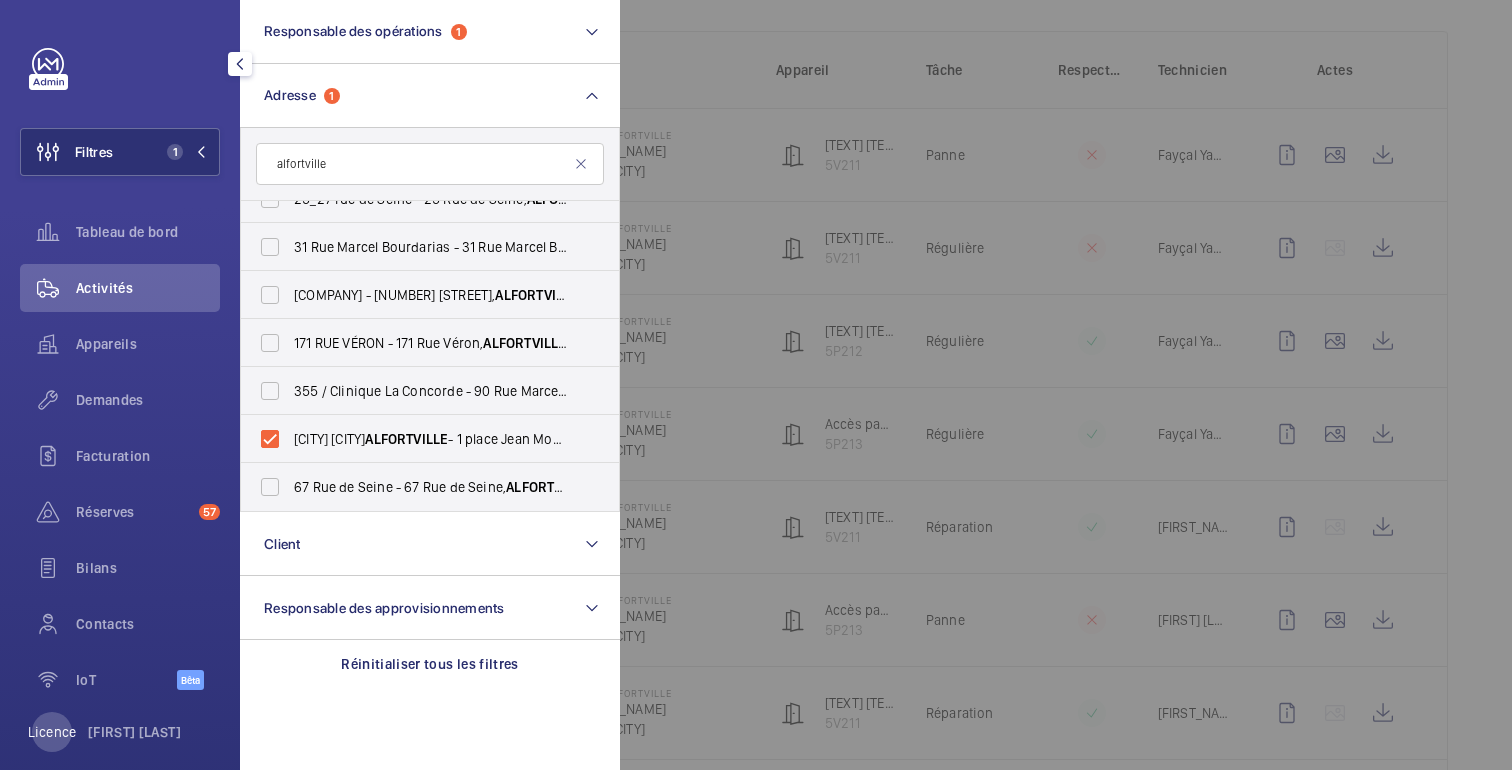 click 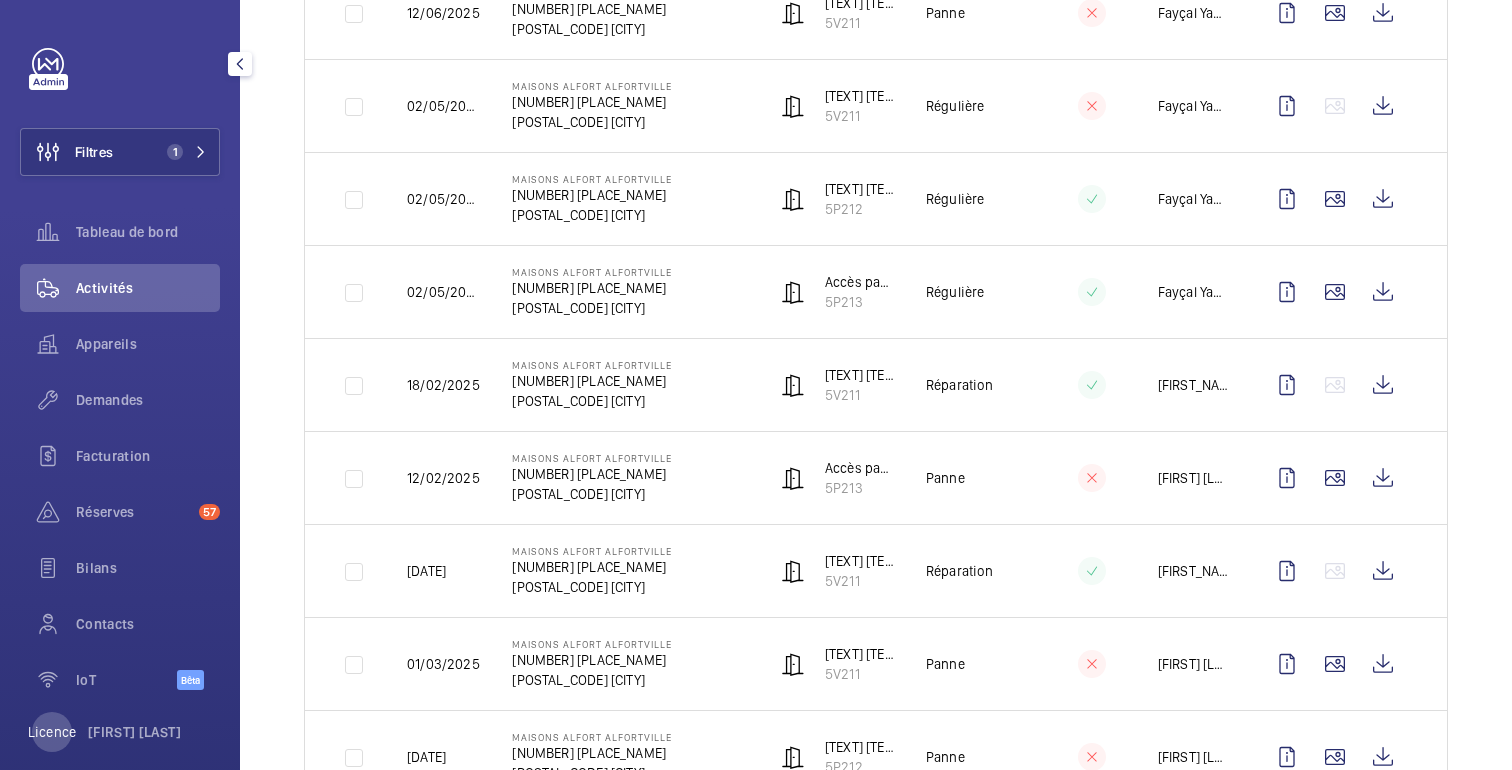 scroll, scrollTop: 446, scrollLeft: 0, axis: vertical 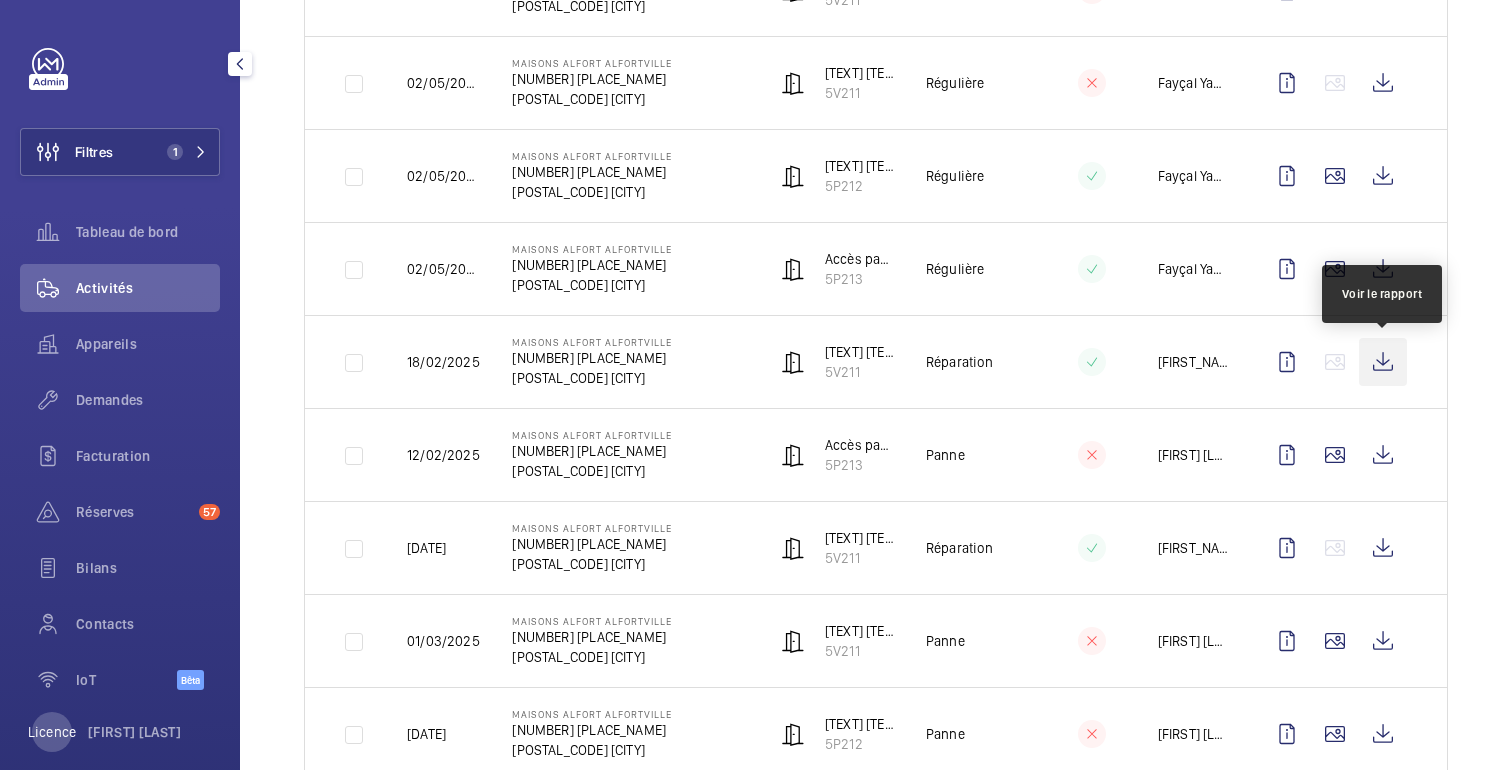 click 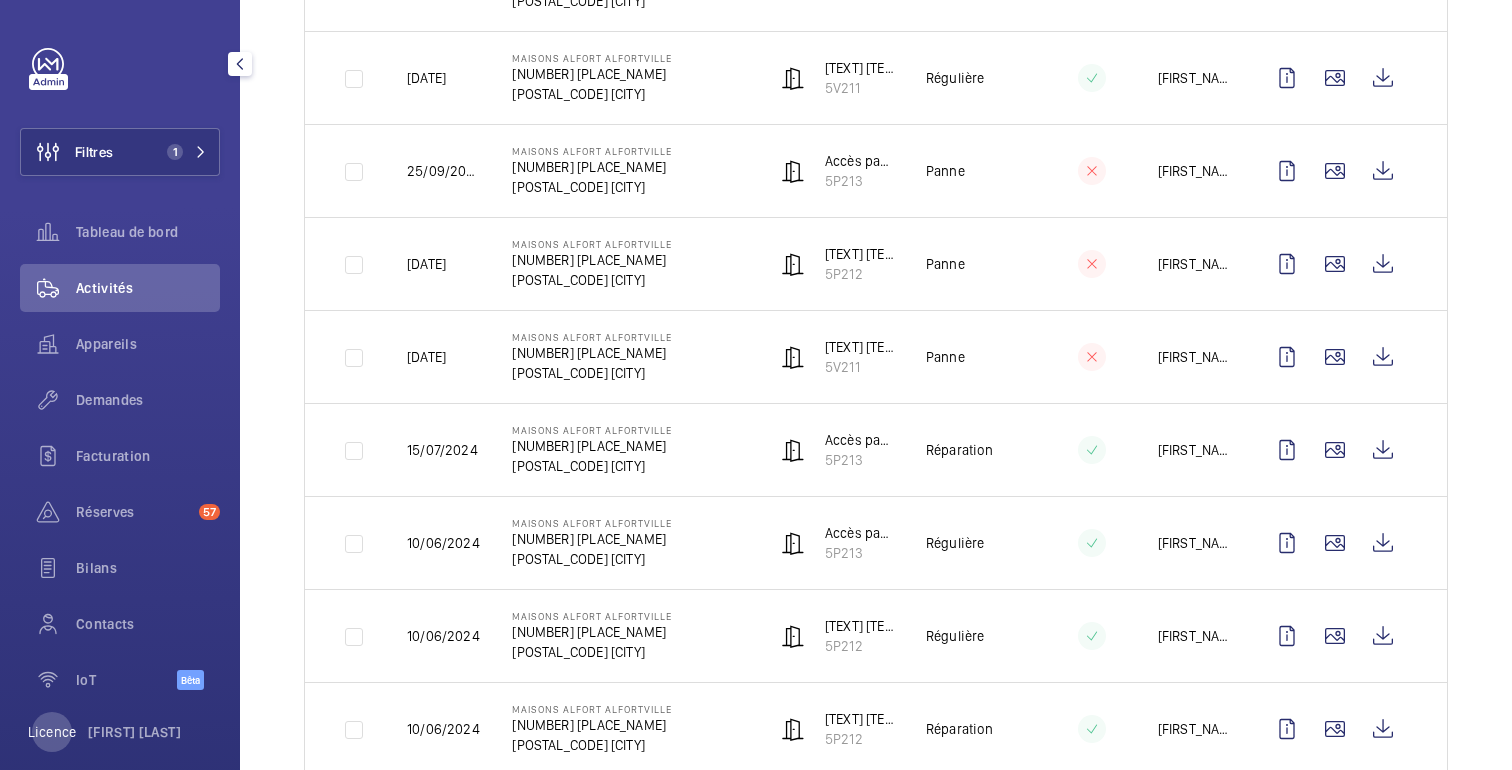 scroll, scrollTop: 1477, scrollLeft: 0, axis: vertical 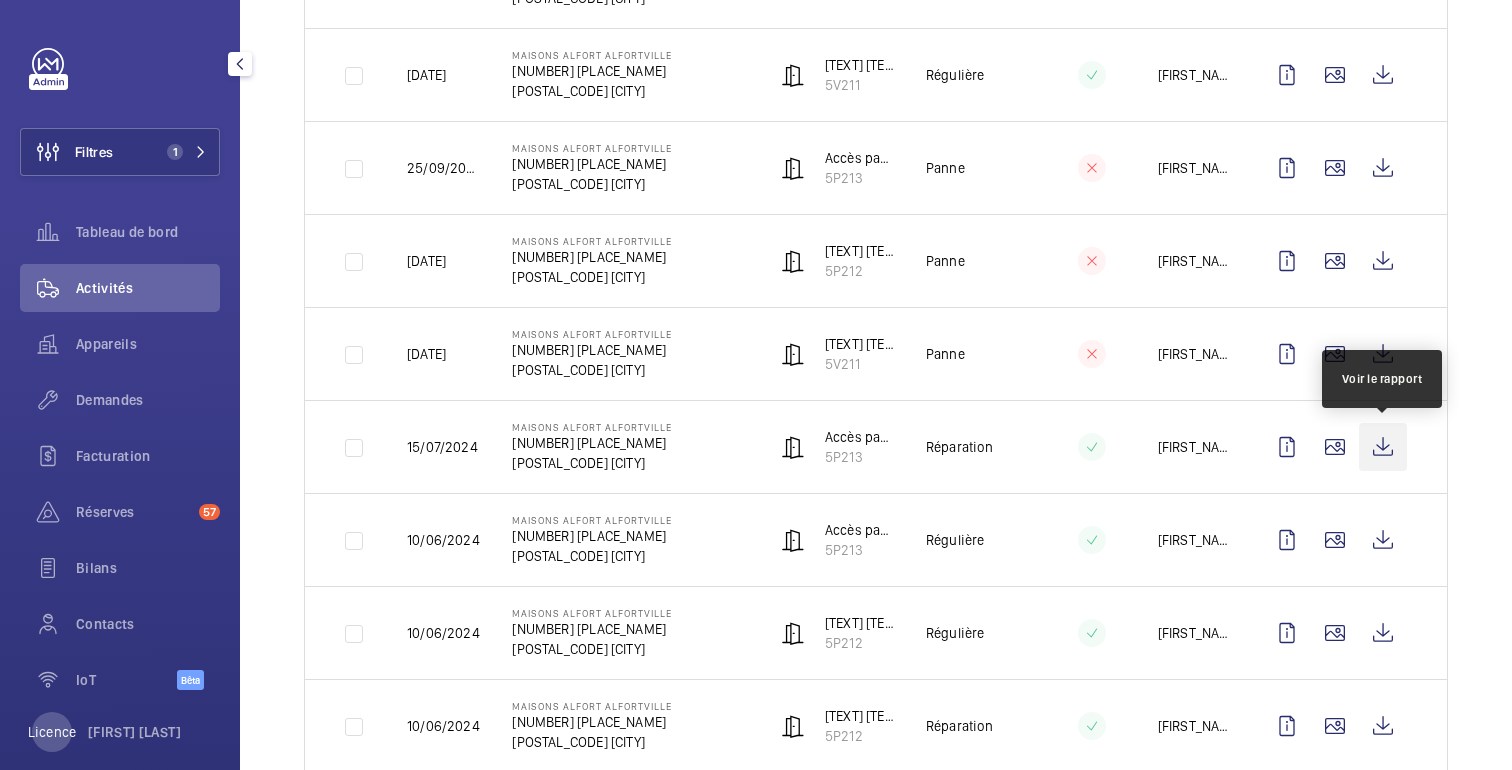 click 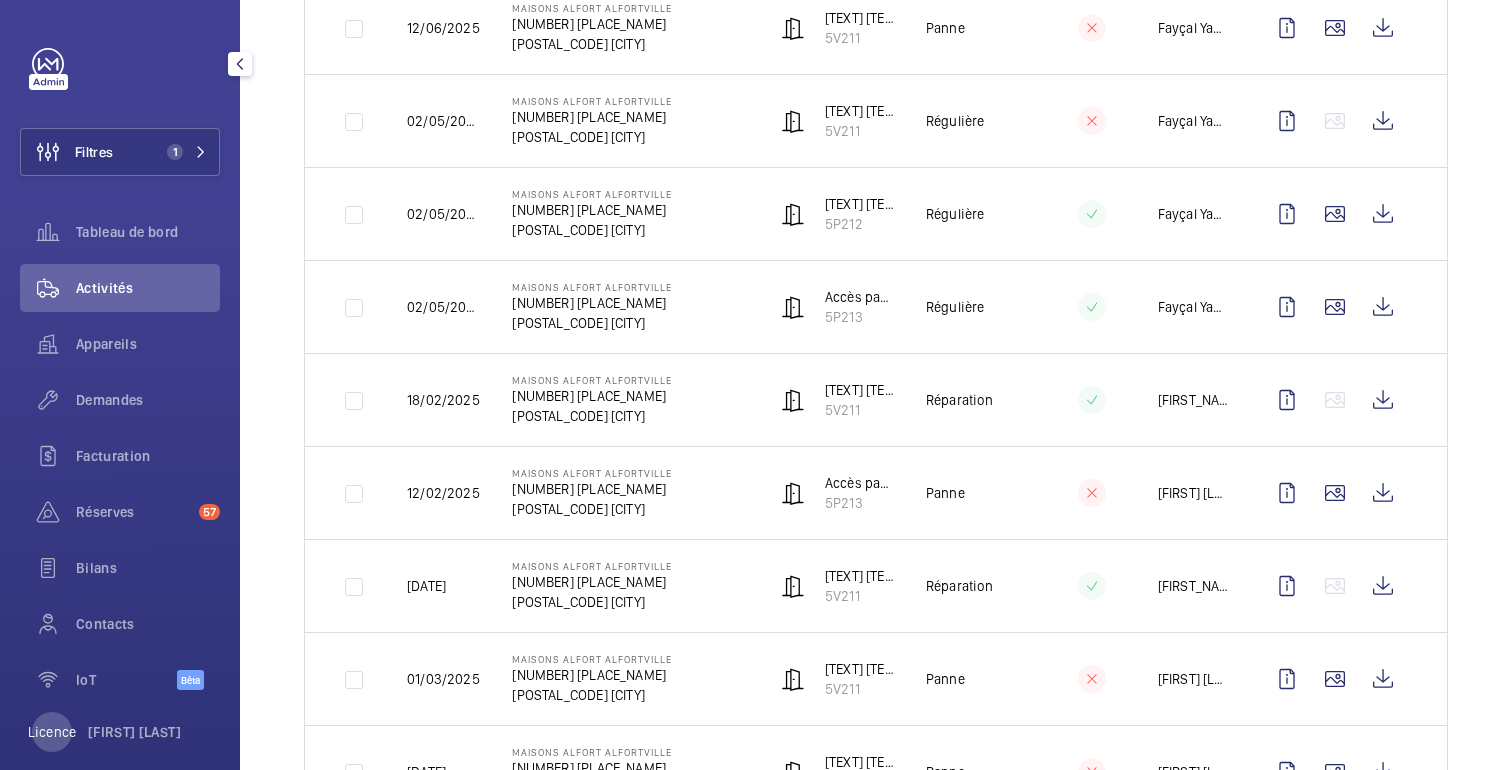 scroll, scrollTop: 0, scrollLeft: 0, axis: both 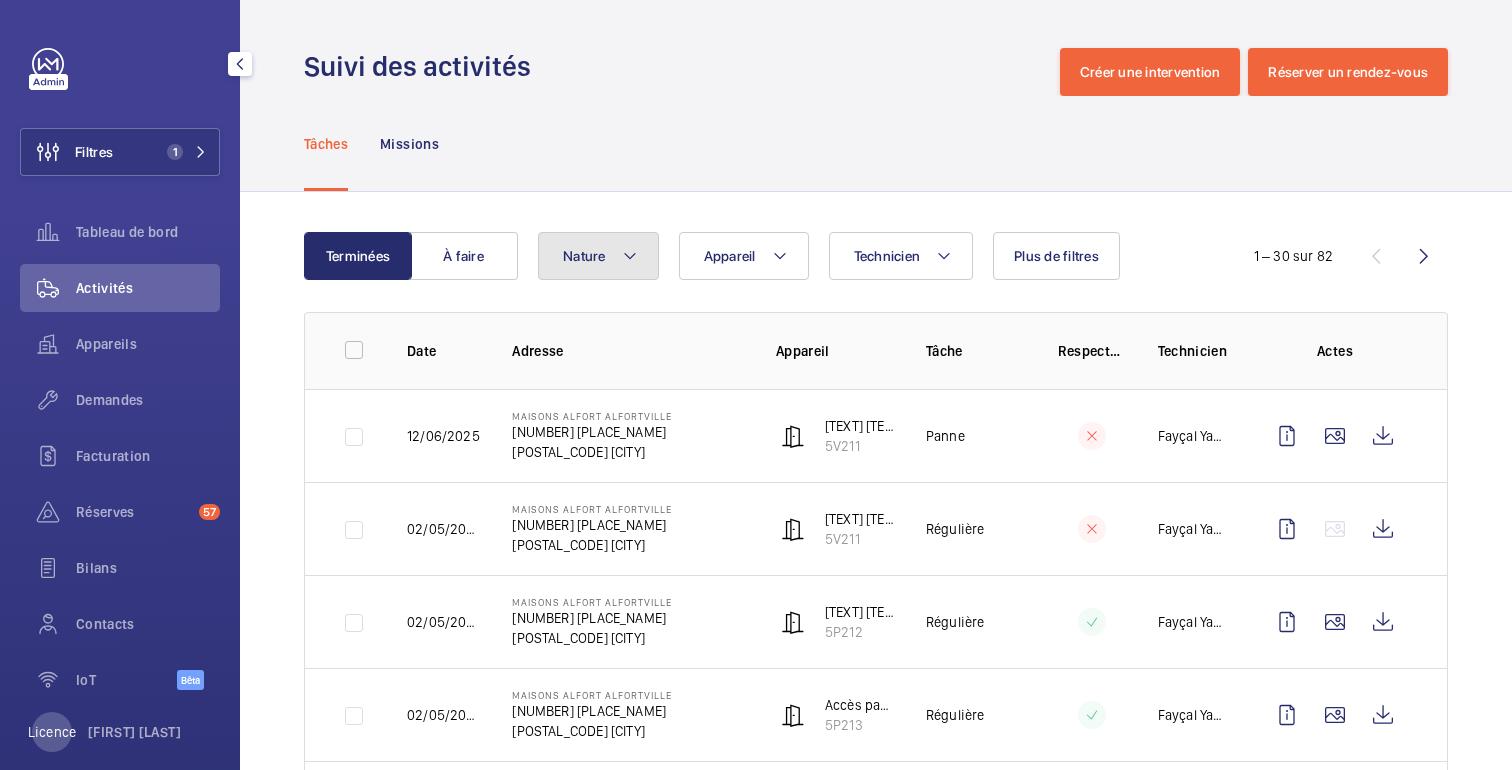 click on "Nature" 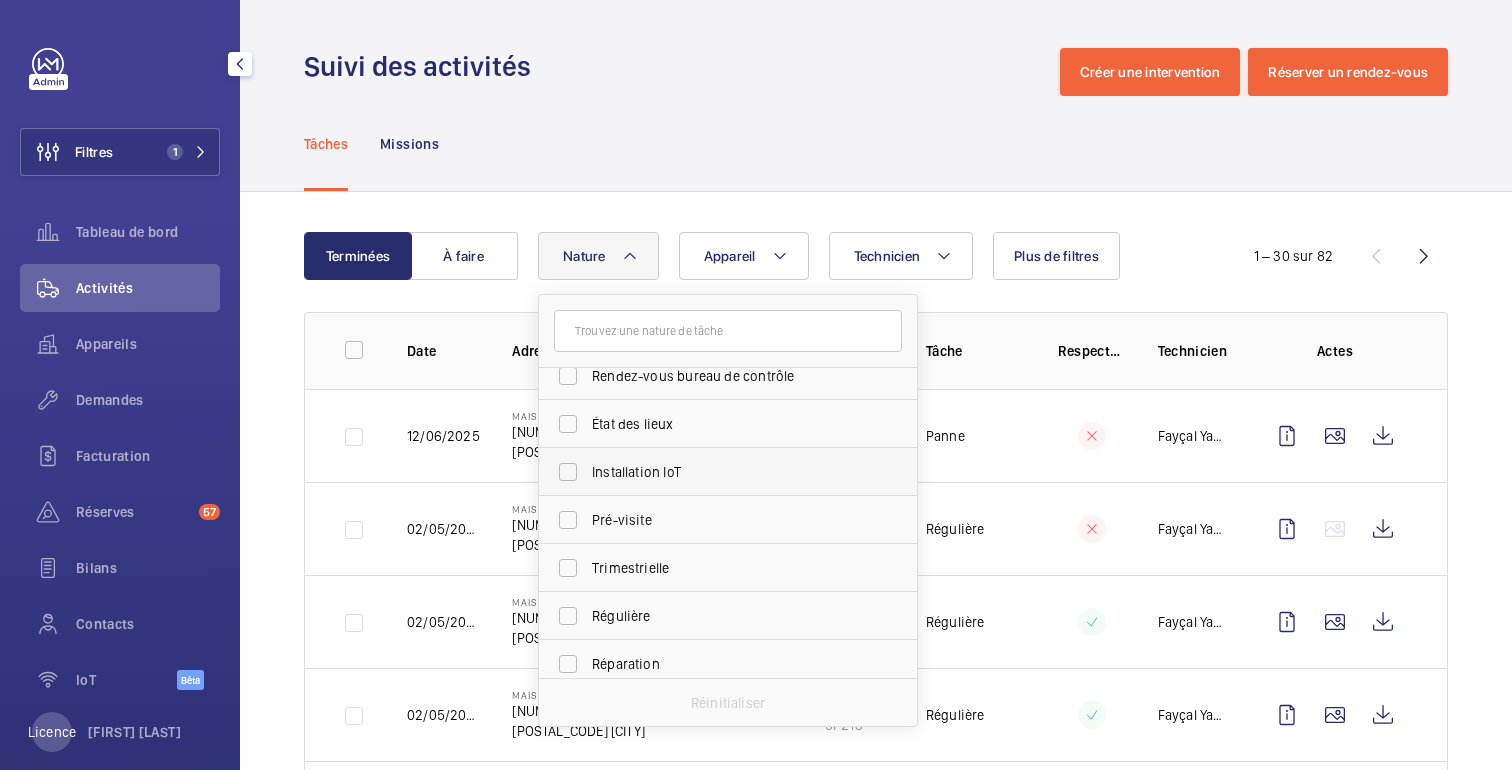 scroll, scrollTop: 179, scrollLeft: 0, axis: vertical 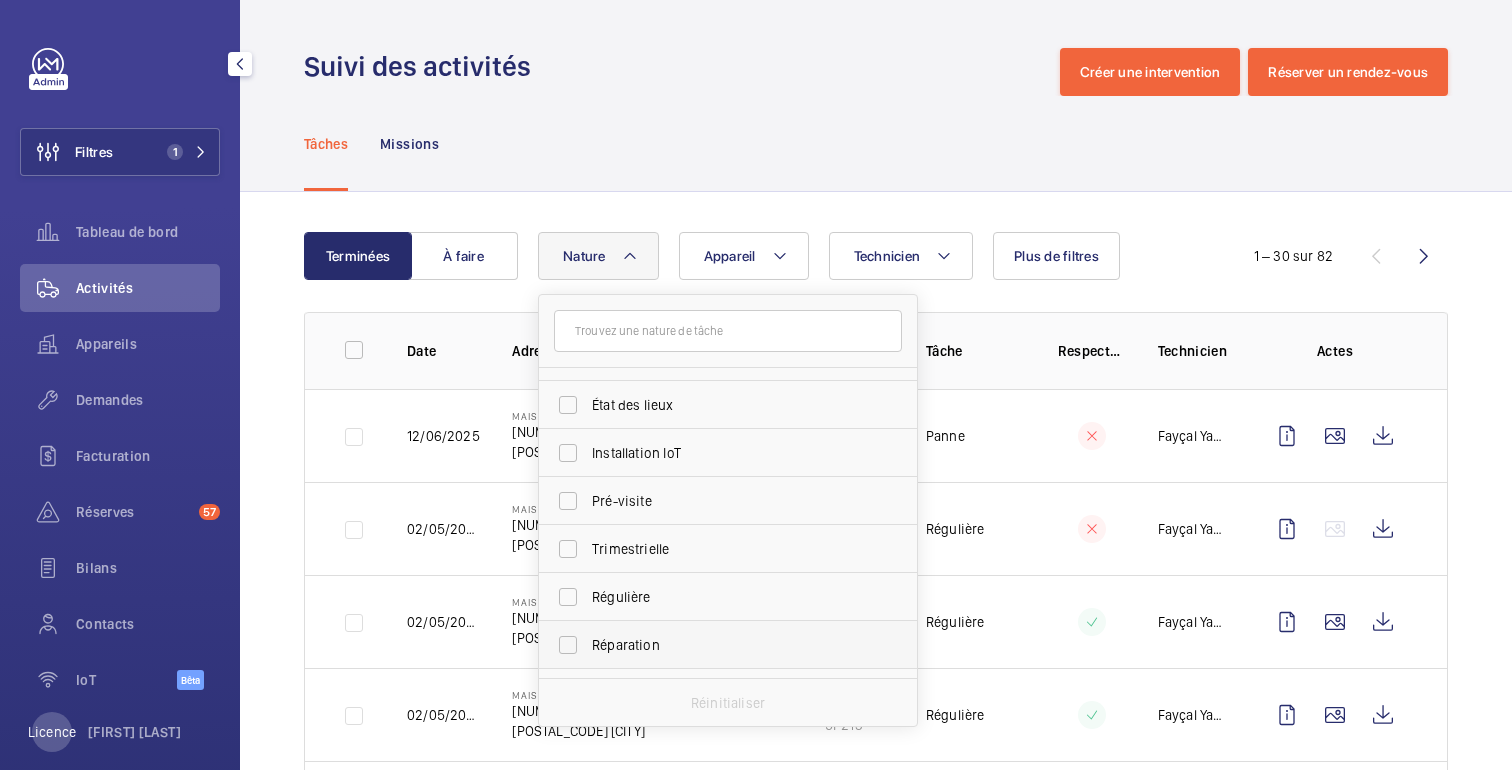 click on "Réparation" at bounding box center [729, 645] 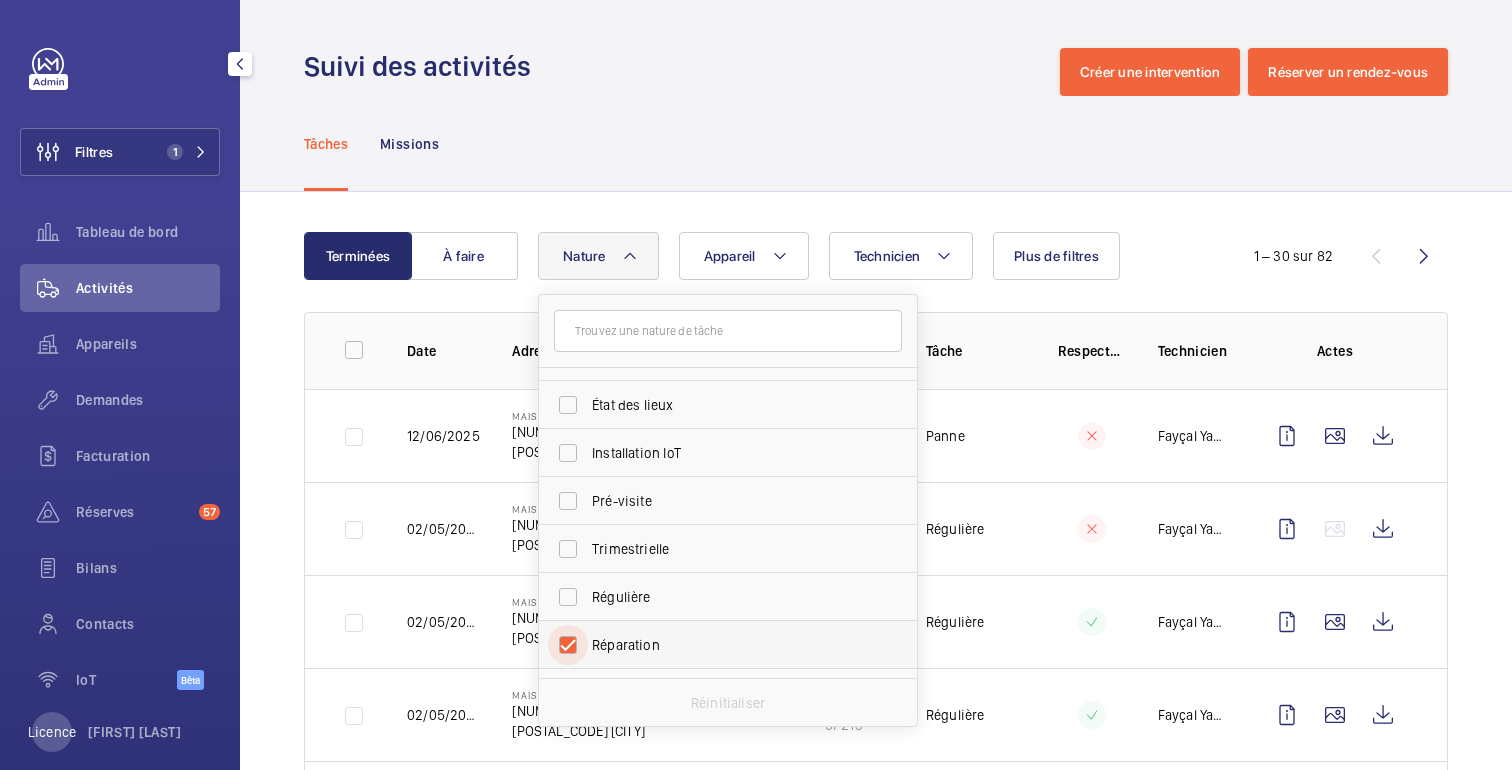 checkbox on "true" 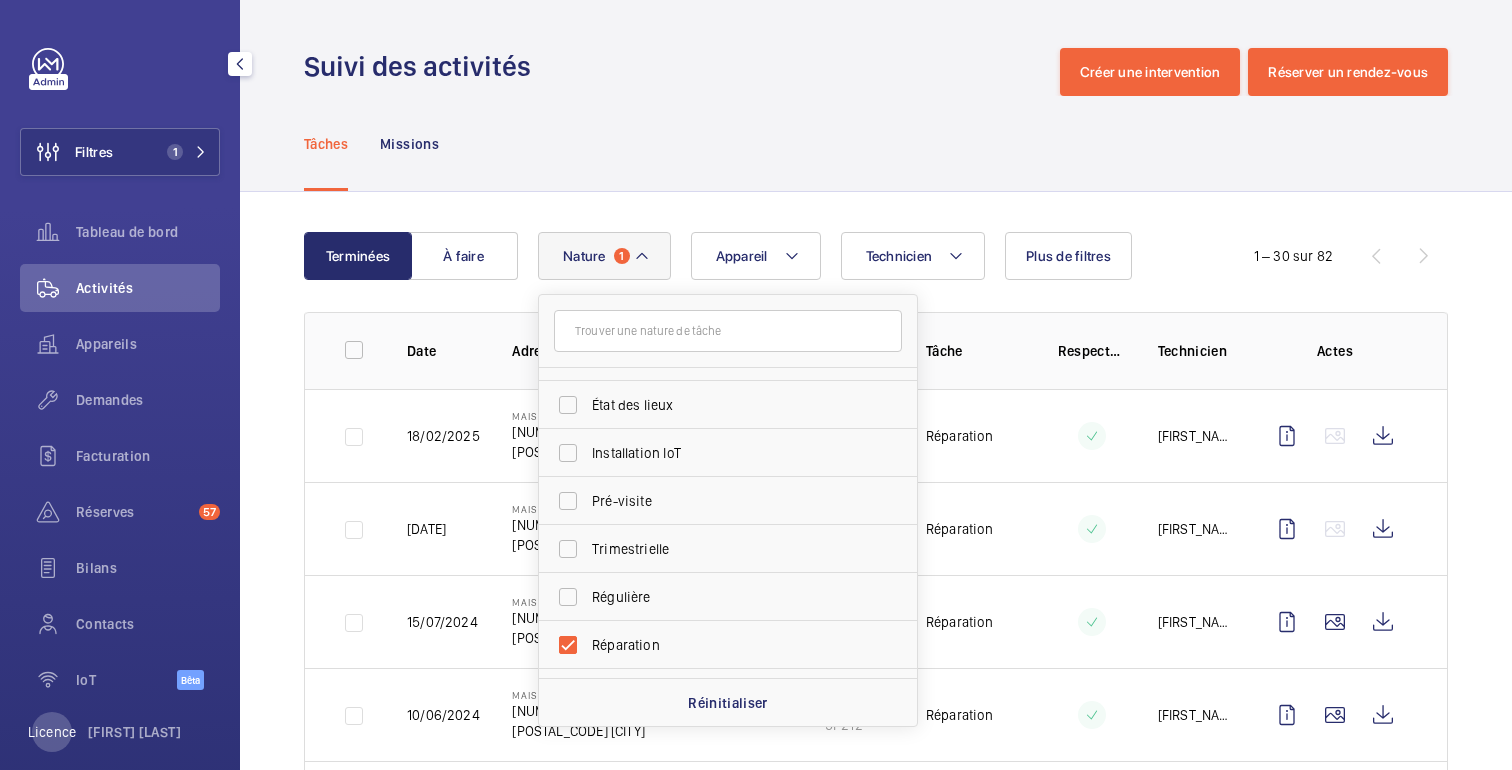 click on "Tâches Missions" 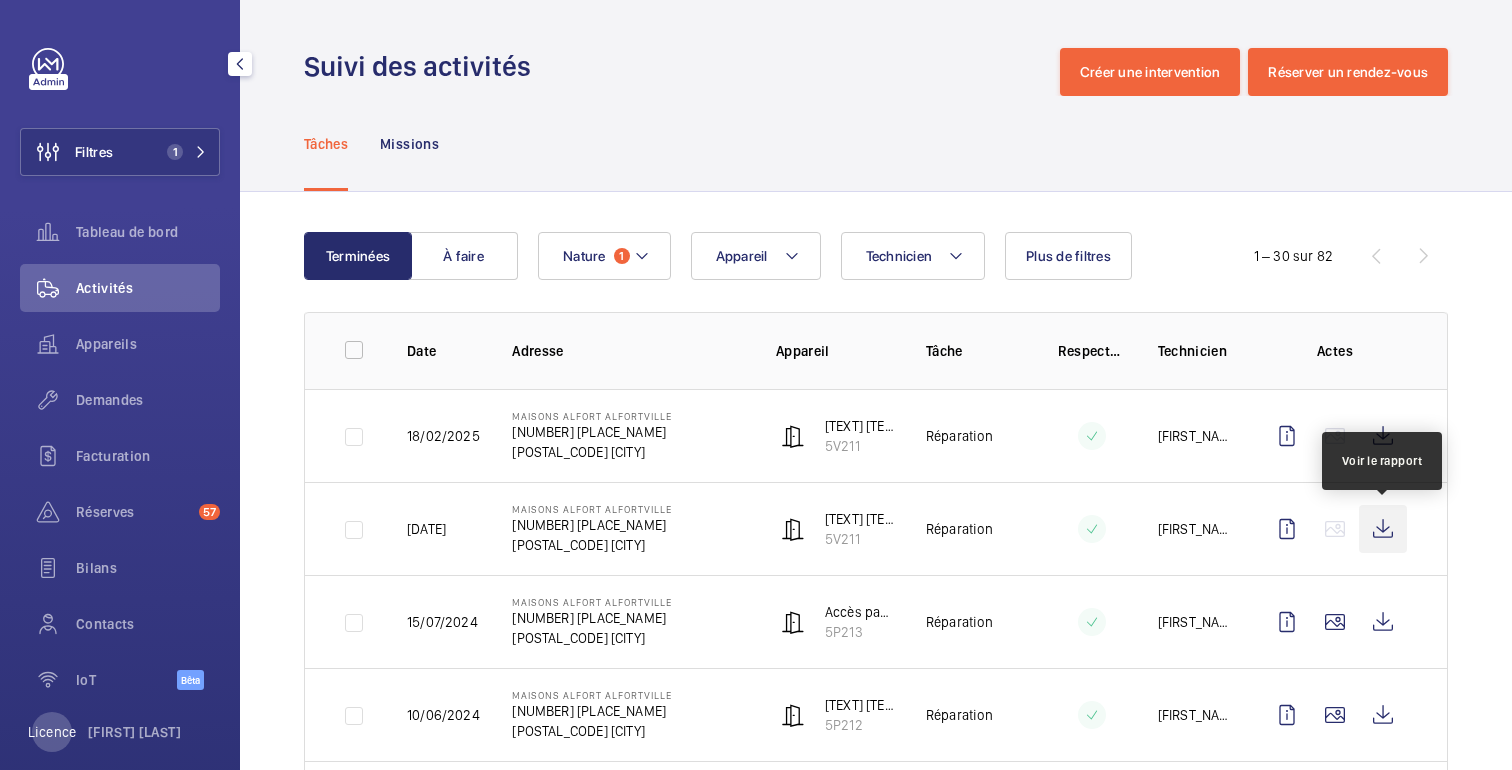 click 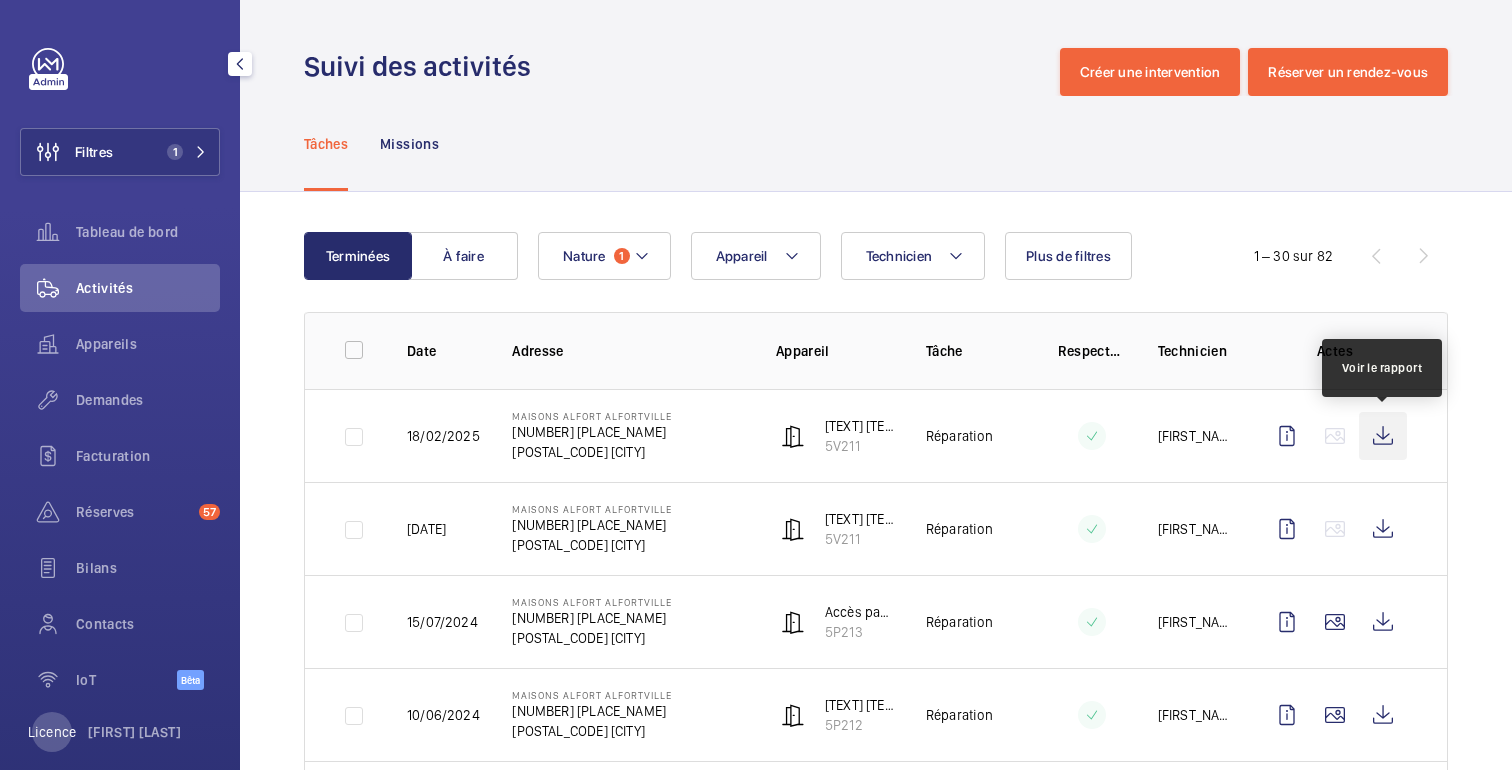 click 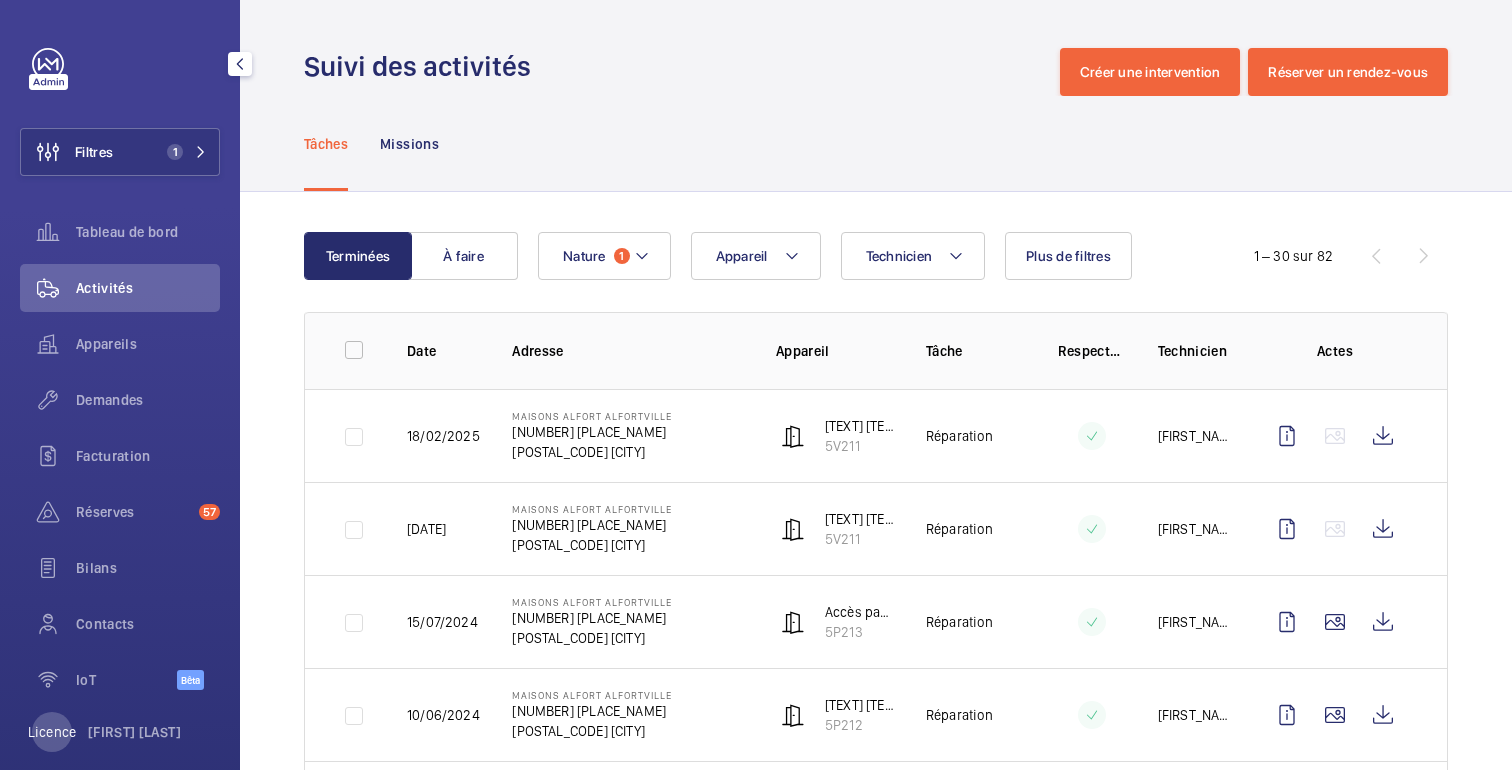 scroll, scrollTop: 133, scrollLeft: 0, axis: vertical 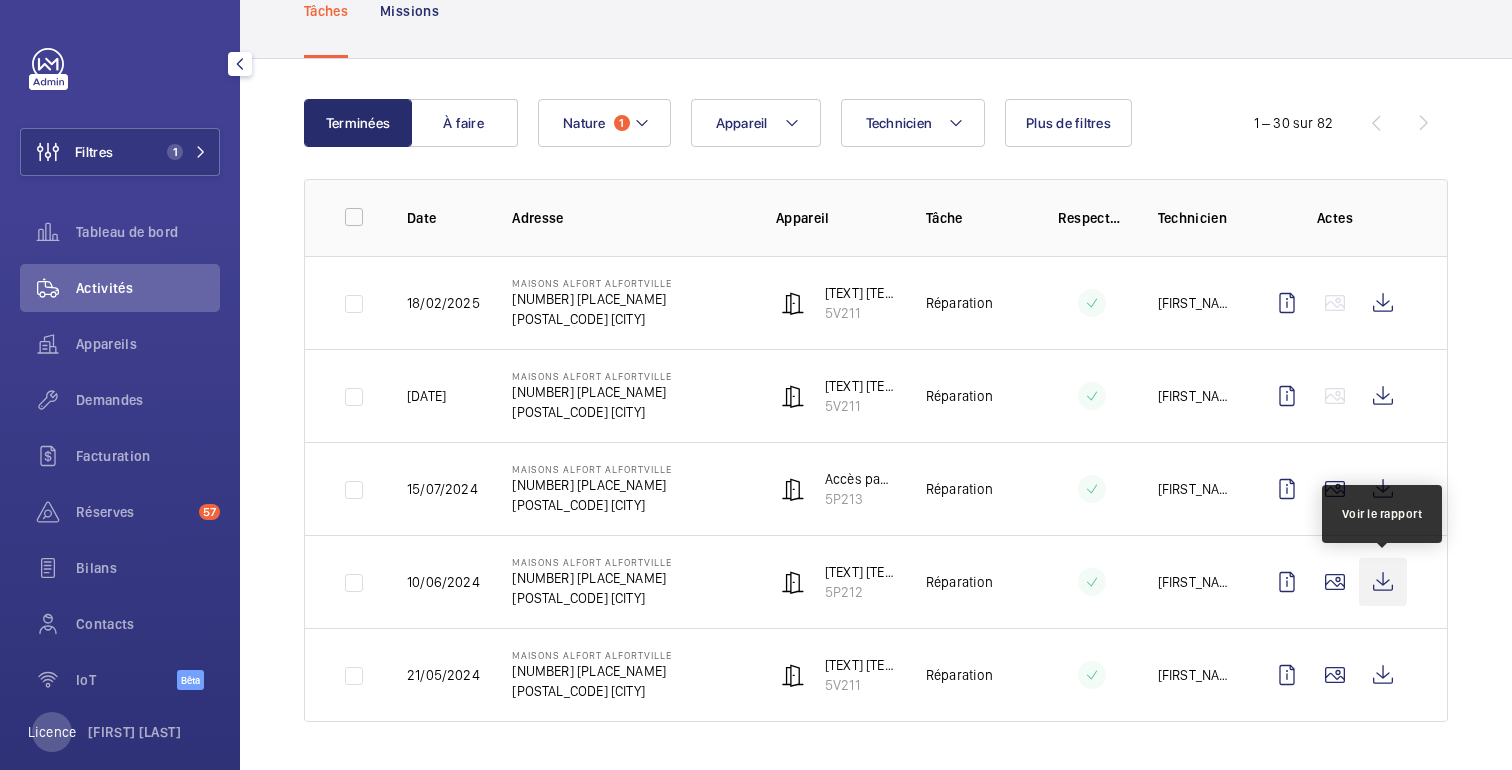 click 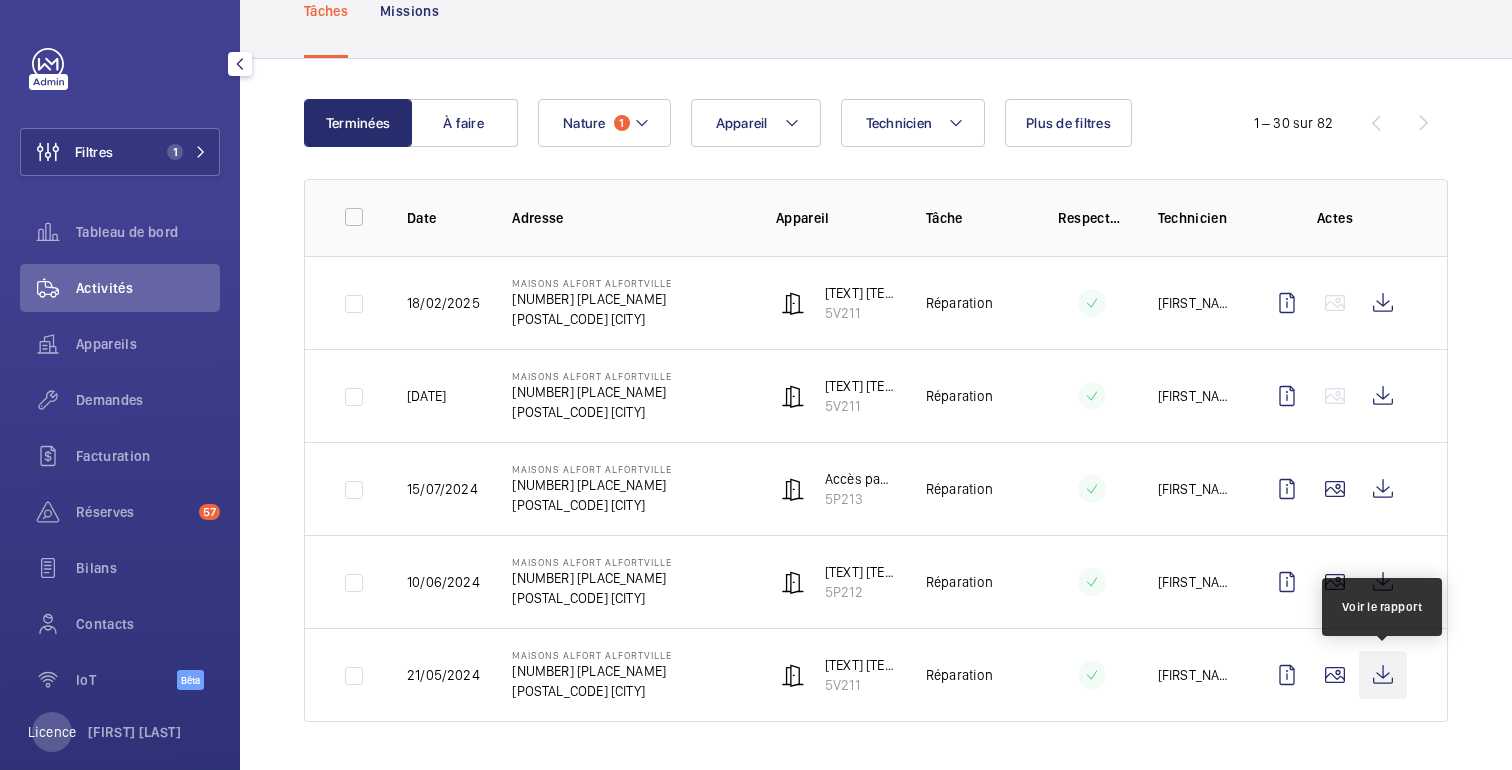 click 